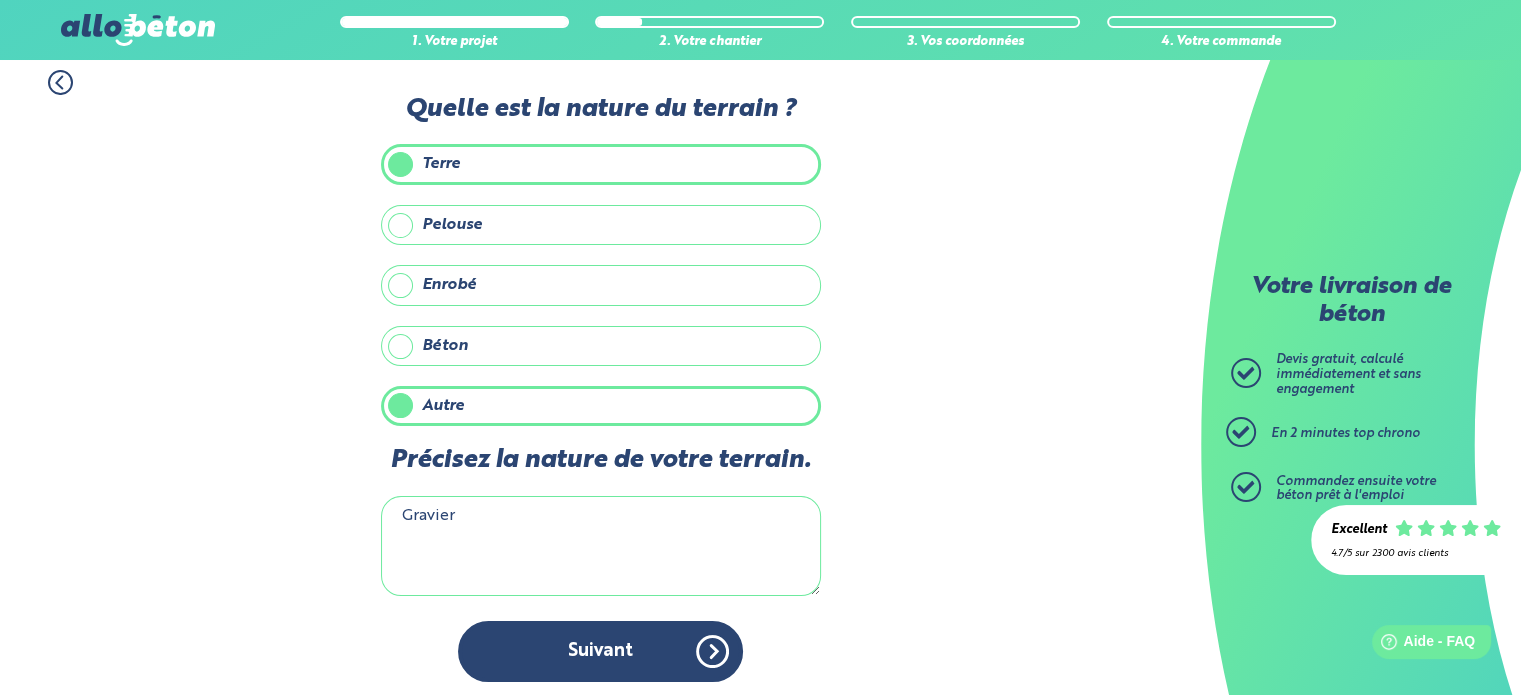 click on "Suivant" at bounding box center (600, 651) 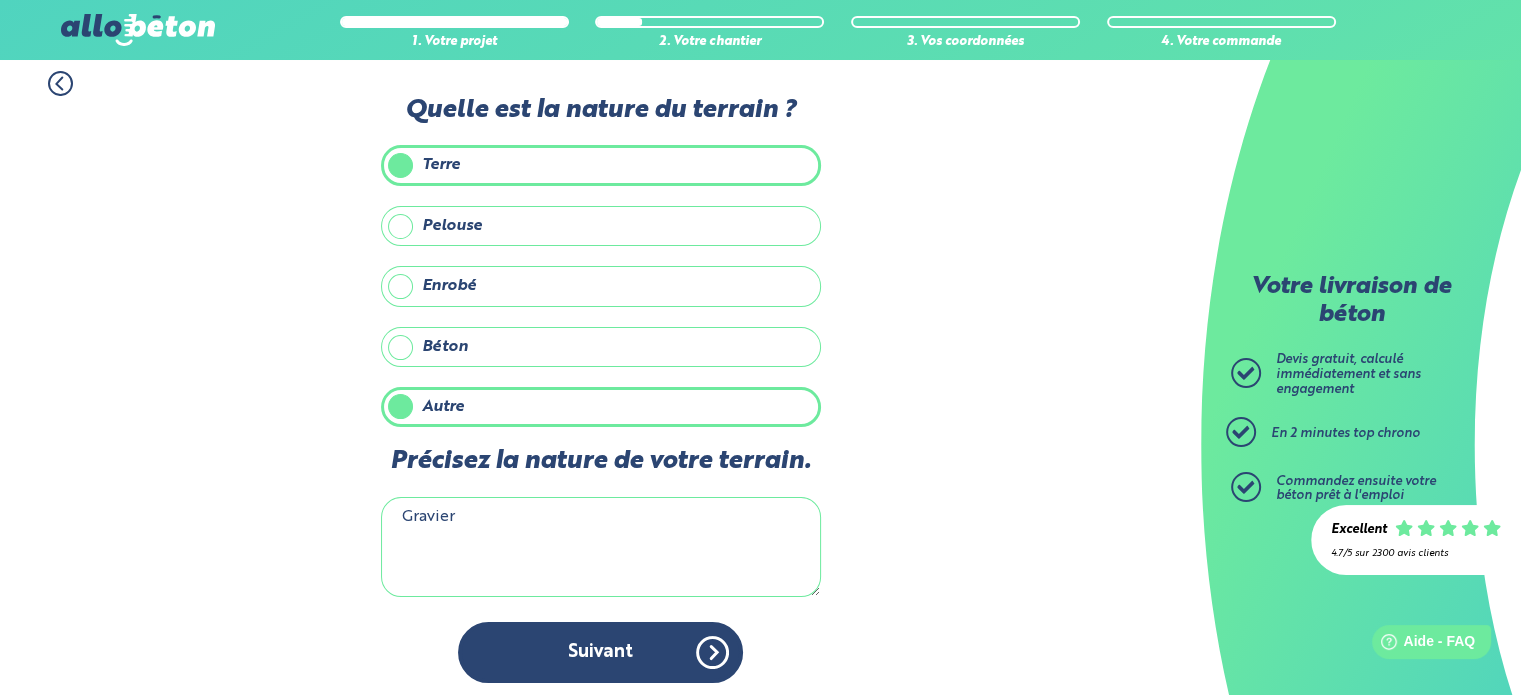 scroll, scrollTop: 0, scrollLeft: 0, axis: both 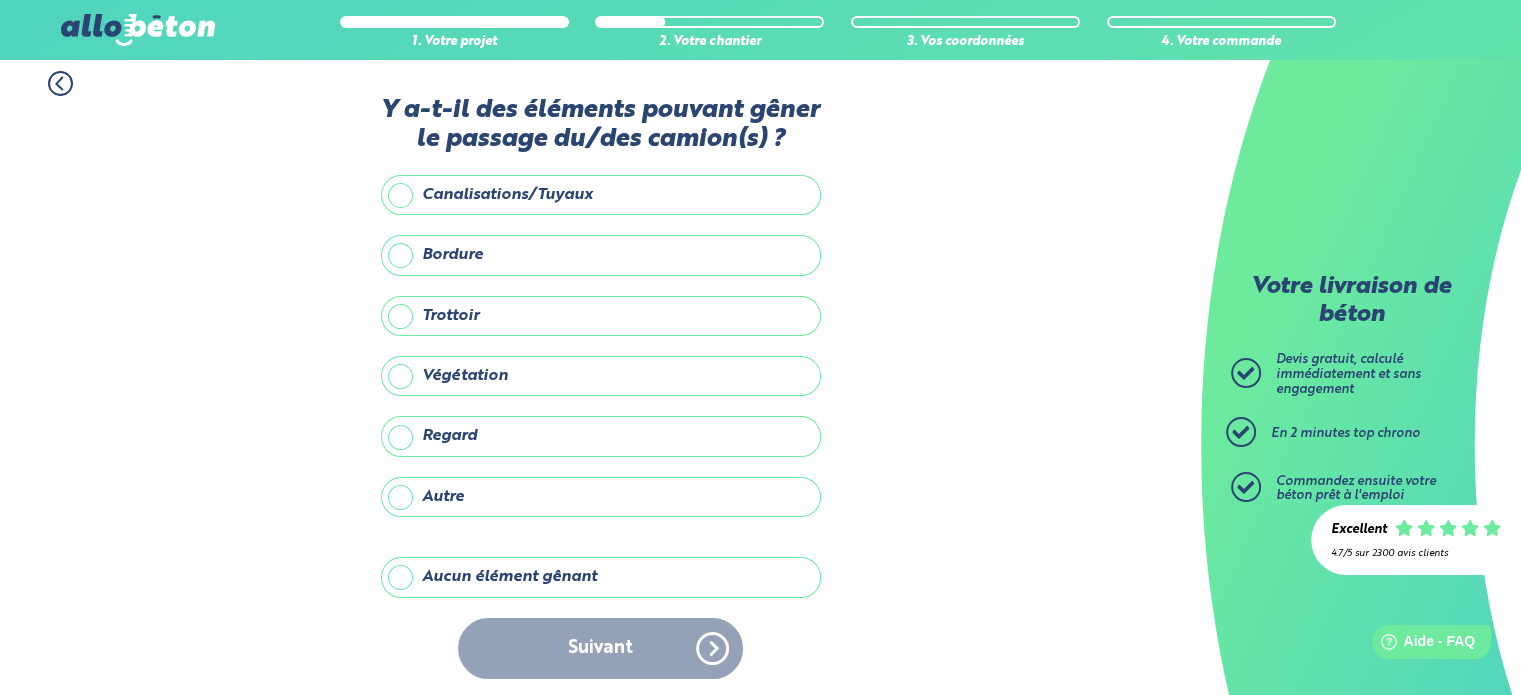click on "Végétation" at bounding box center [601, 376] 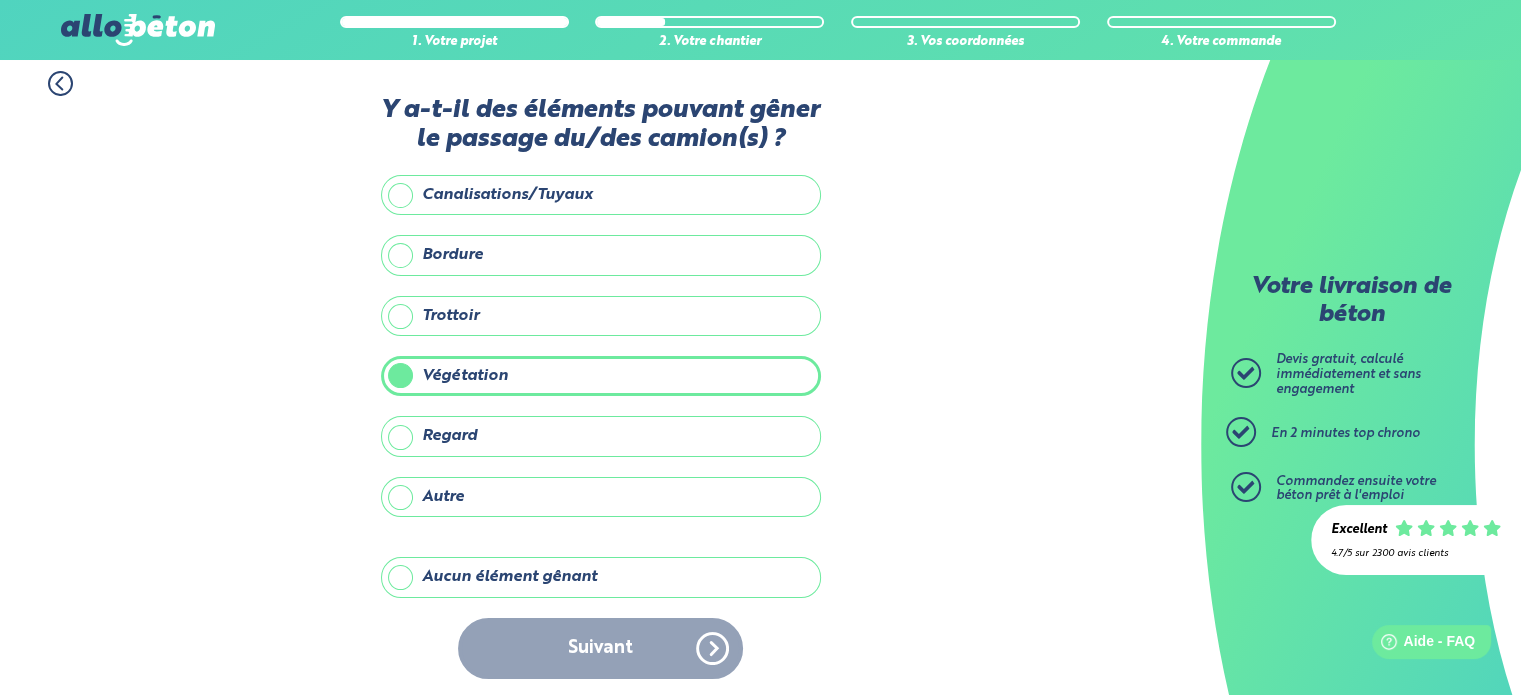 scroll, scrollTop: 8, scrollLeft: 0, axis: vertical 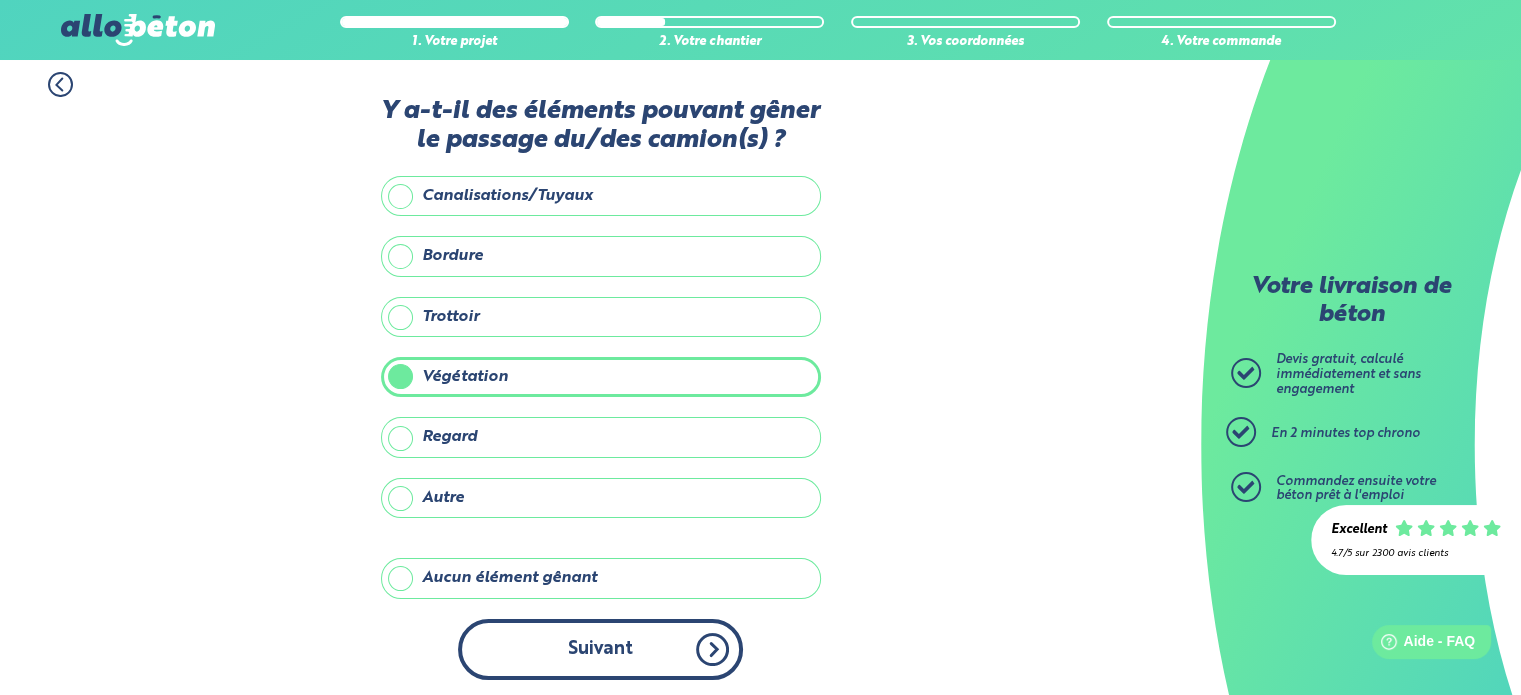 click on "Suivant" at bounding box center (600, 649) 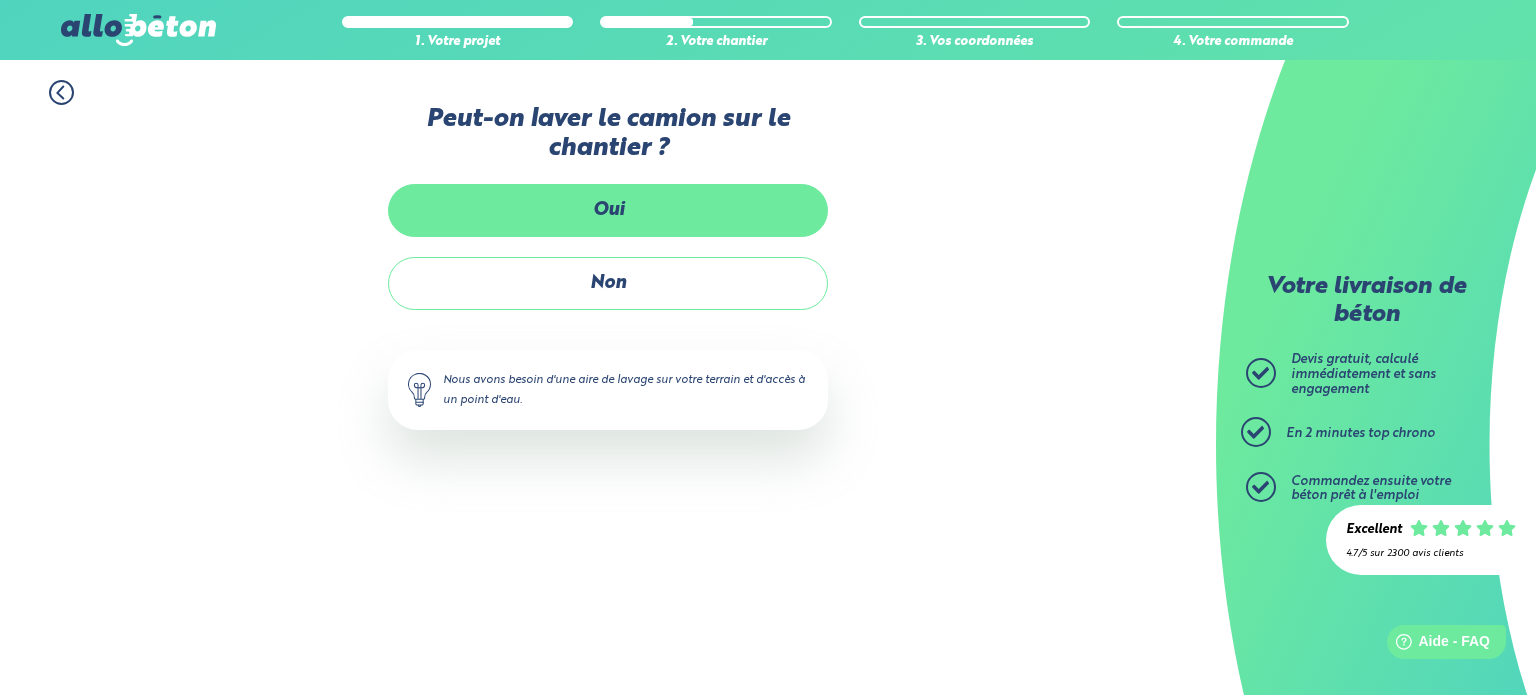 click on "Oui" at bounding box center [608, 210] 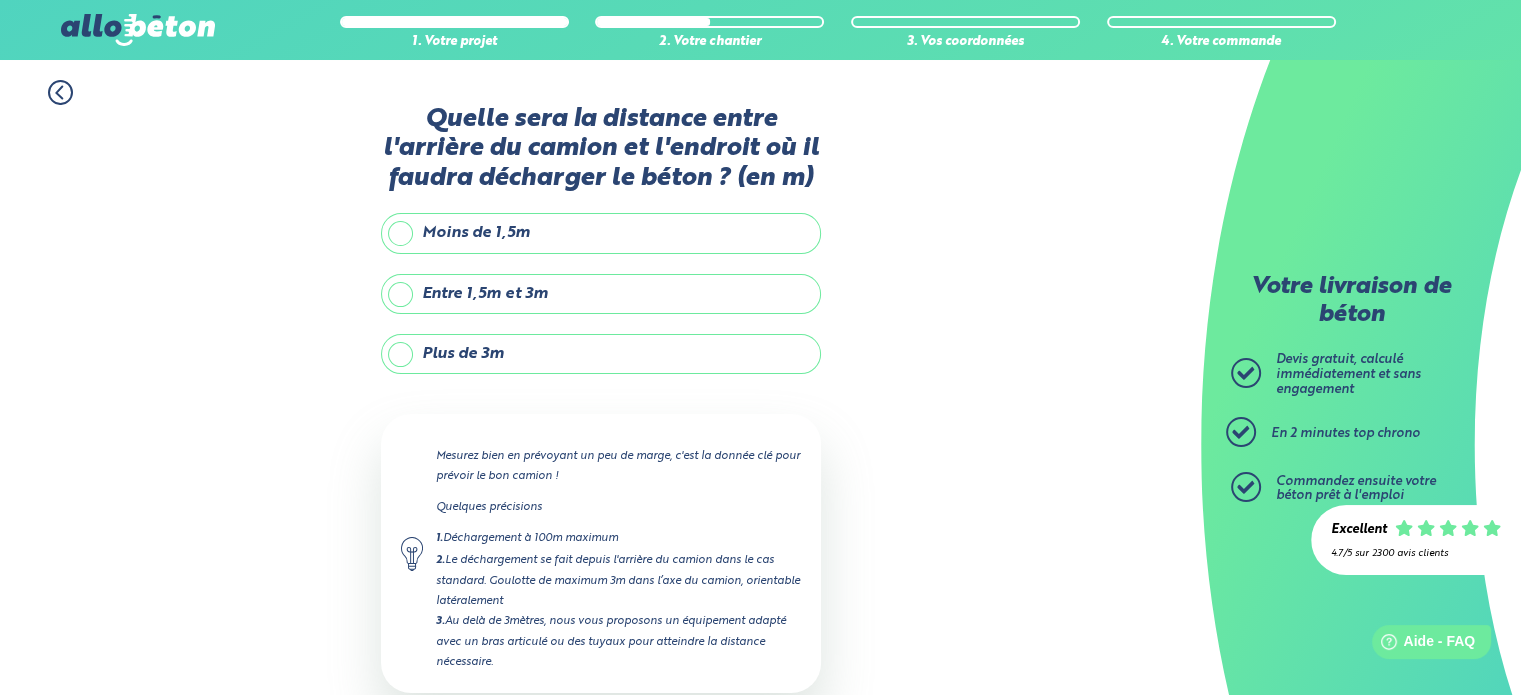 click on "Plus de 3m" at bounding box center [601, 354] 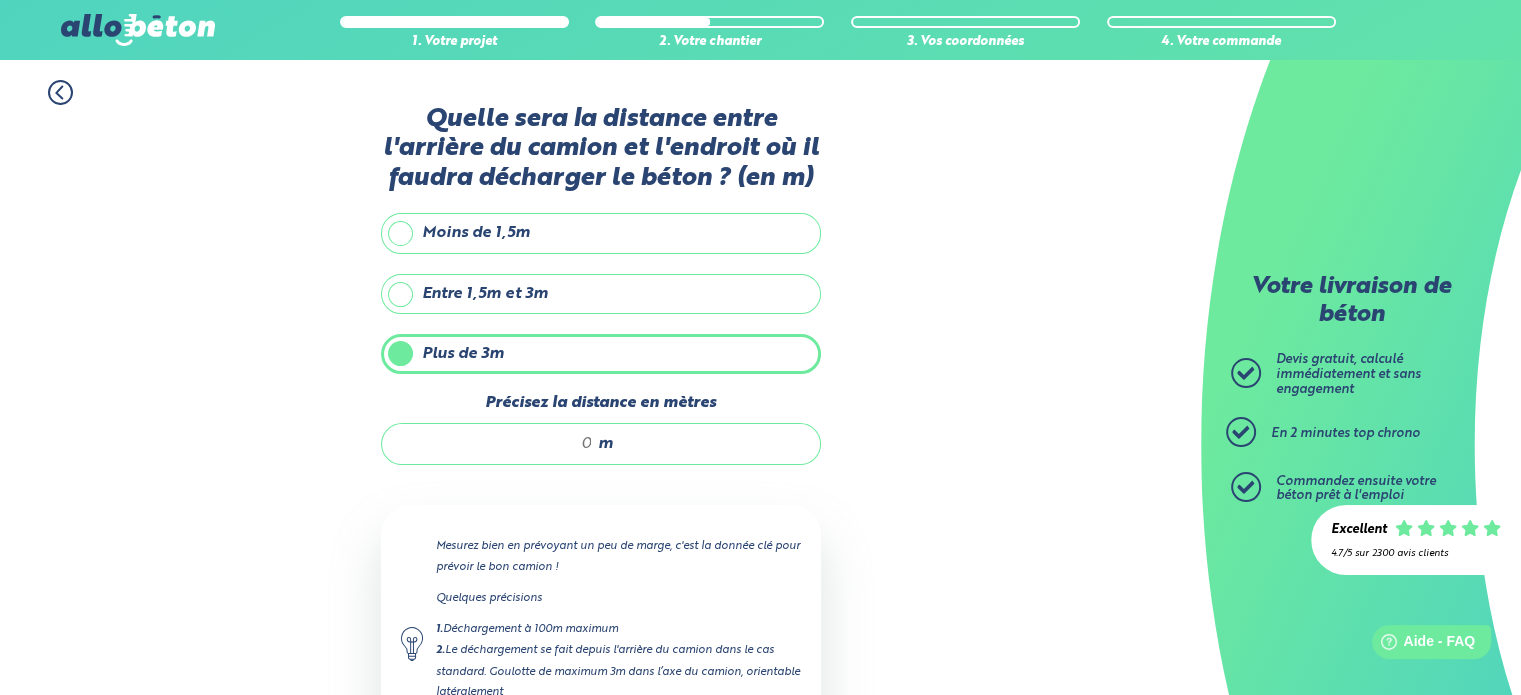 click on "Précisez la distance en mètres" at bounding box center [497, 444] 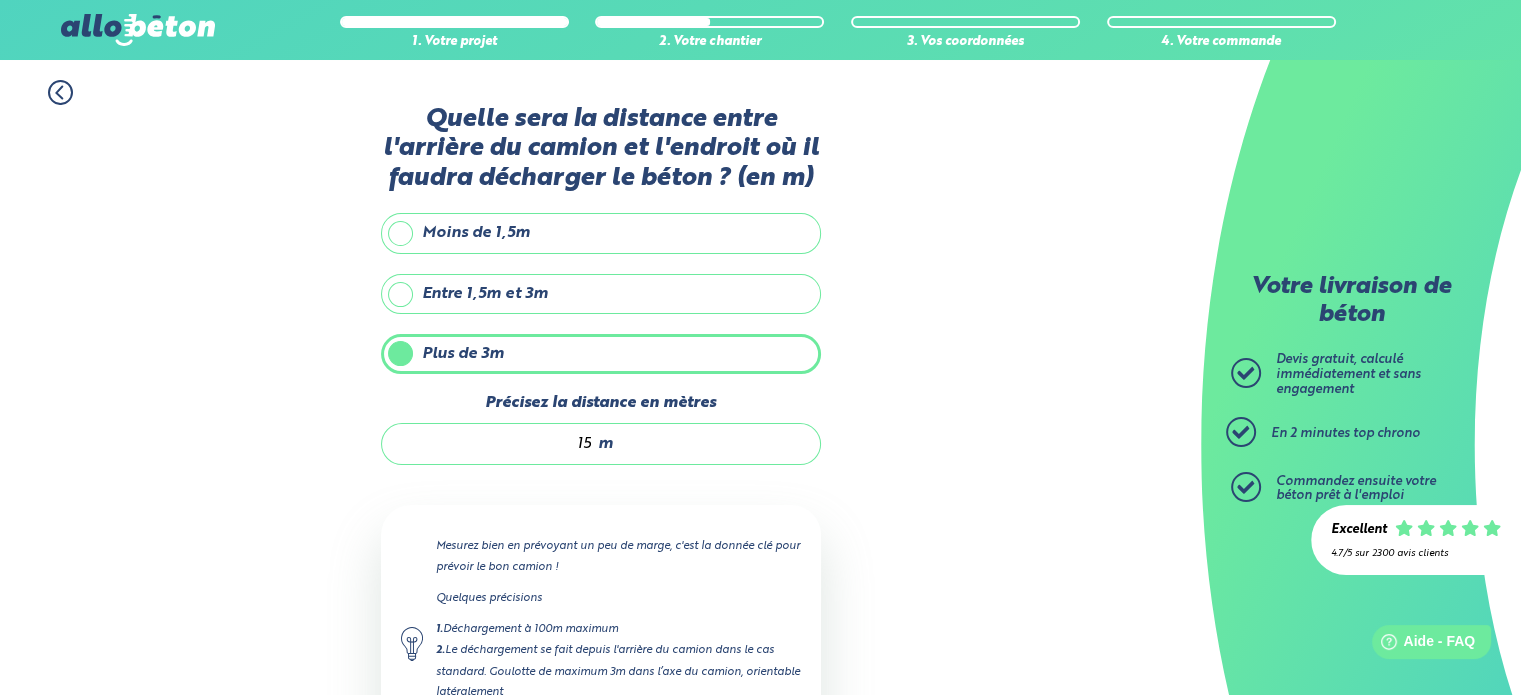 type on "15" 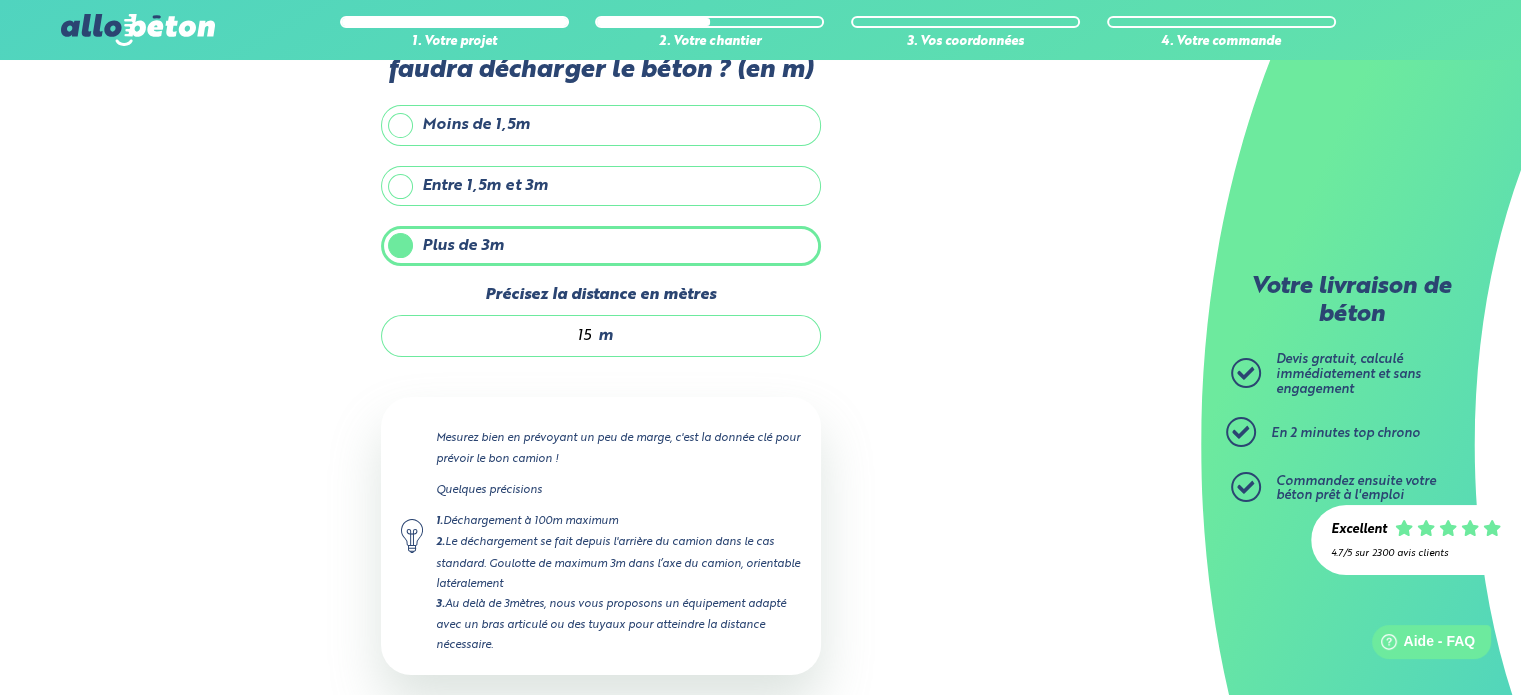 scroll, scrollTop: 204, scrollLeft: 0, axis: vertical 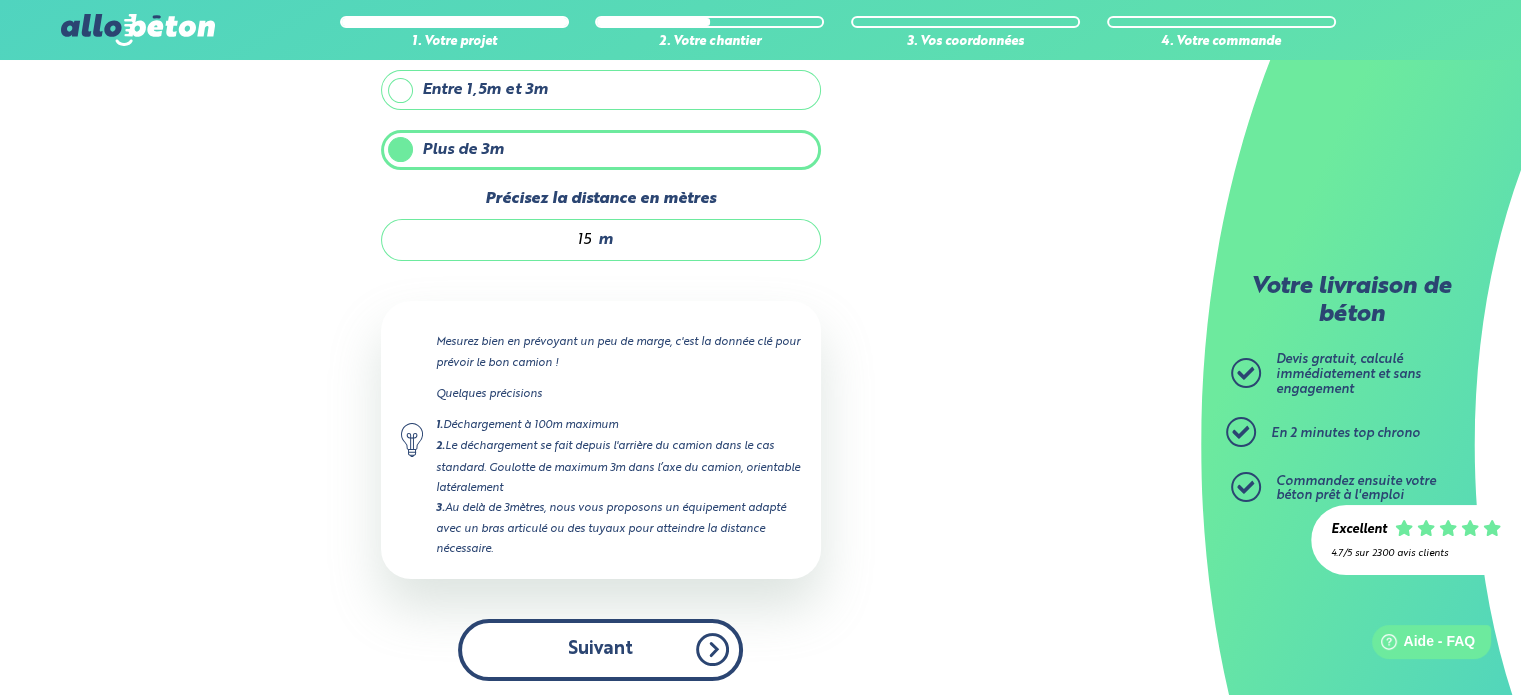 click on "Suivant" at bounding box center (600, 649) 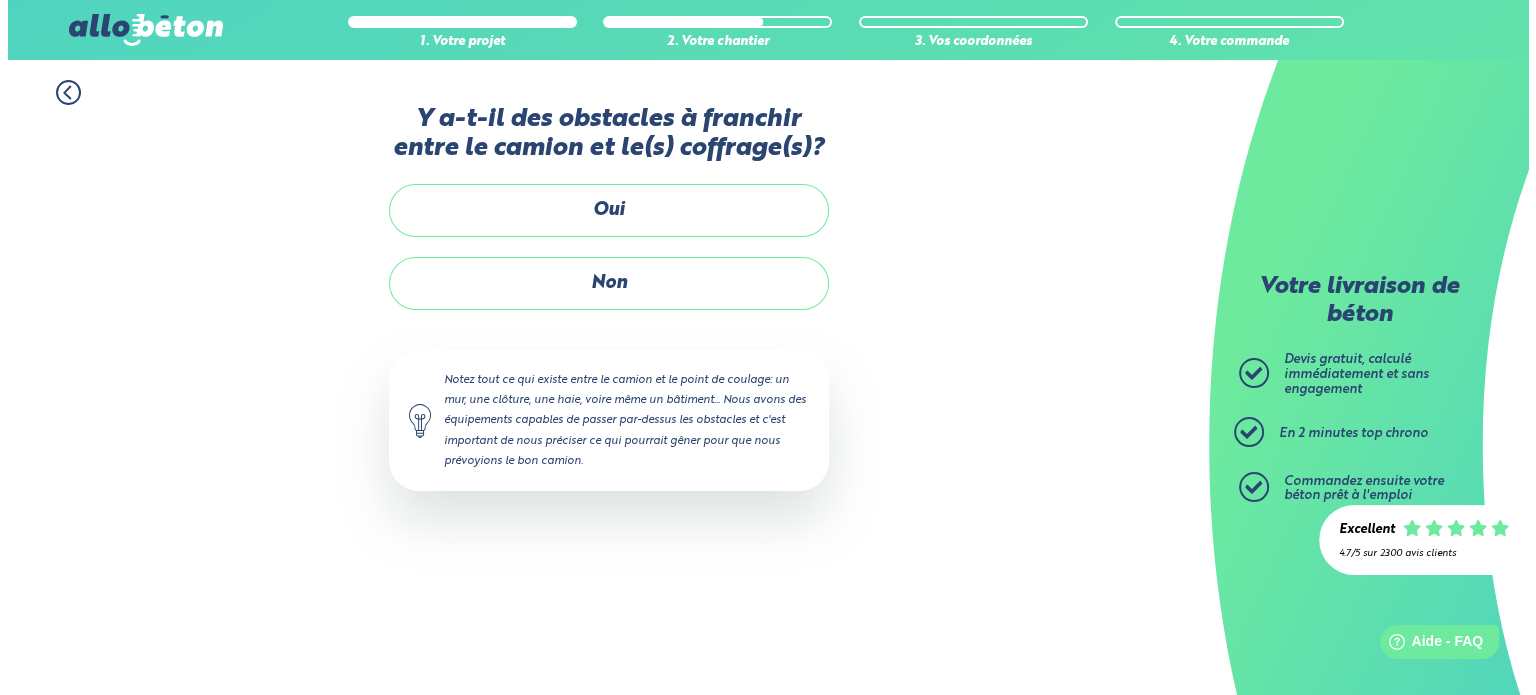 scroll, scrollTop: 0, scrollLeft: 0, axis: both 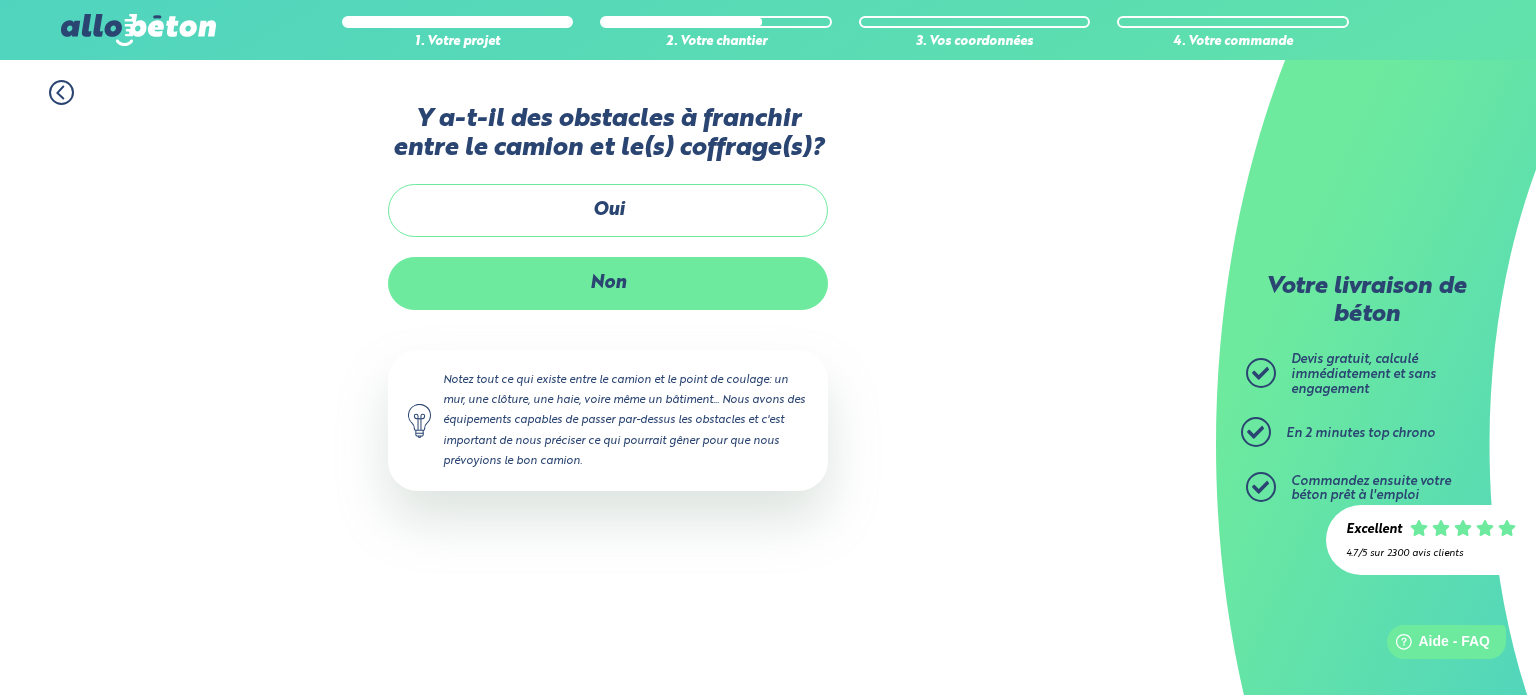 click on "Non" at bounding box center [608, 283] 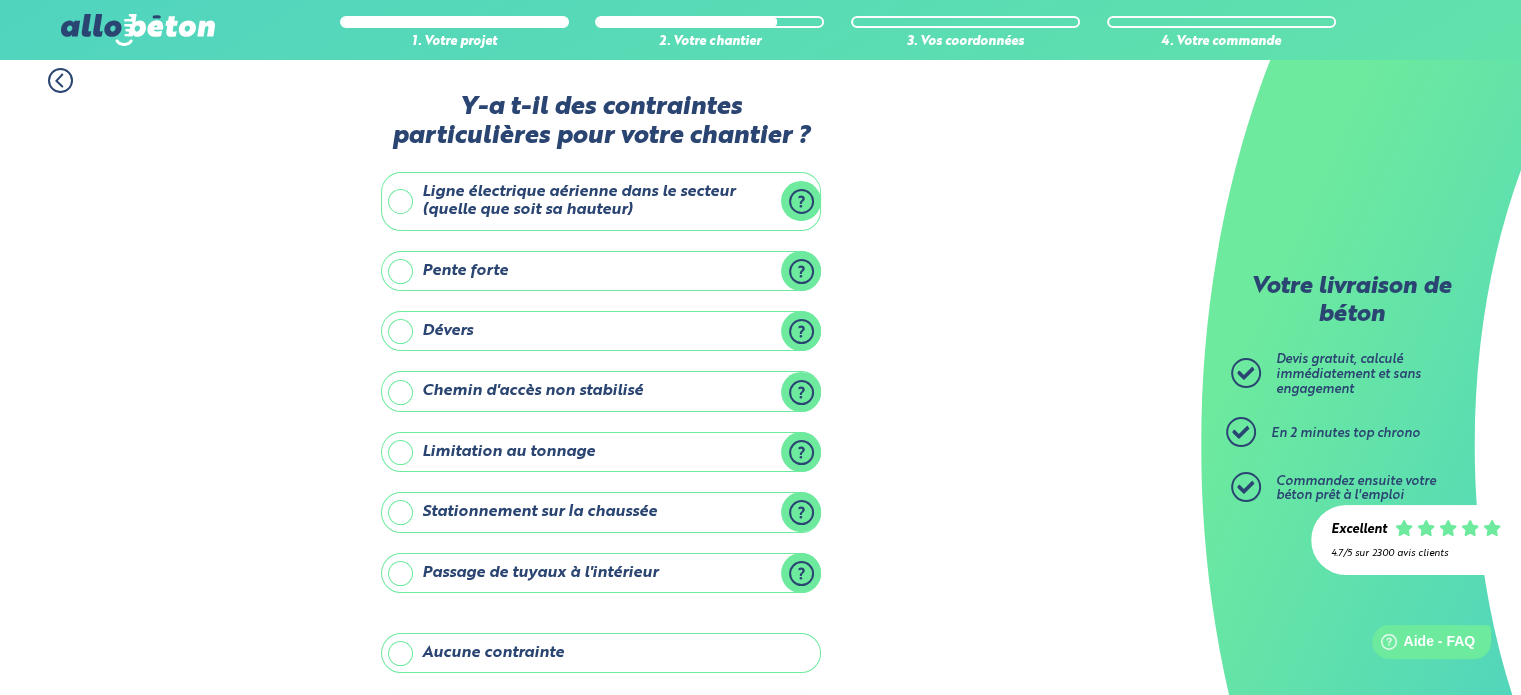 scroll, scrollTop: 0, scrollLeft: 0, axis: both 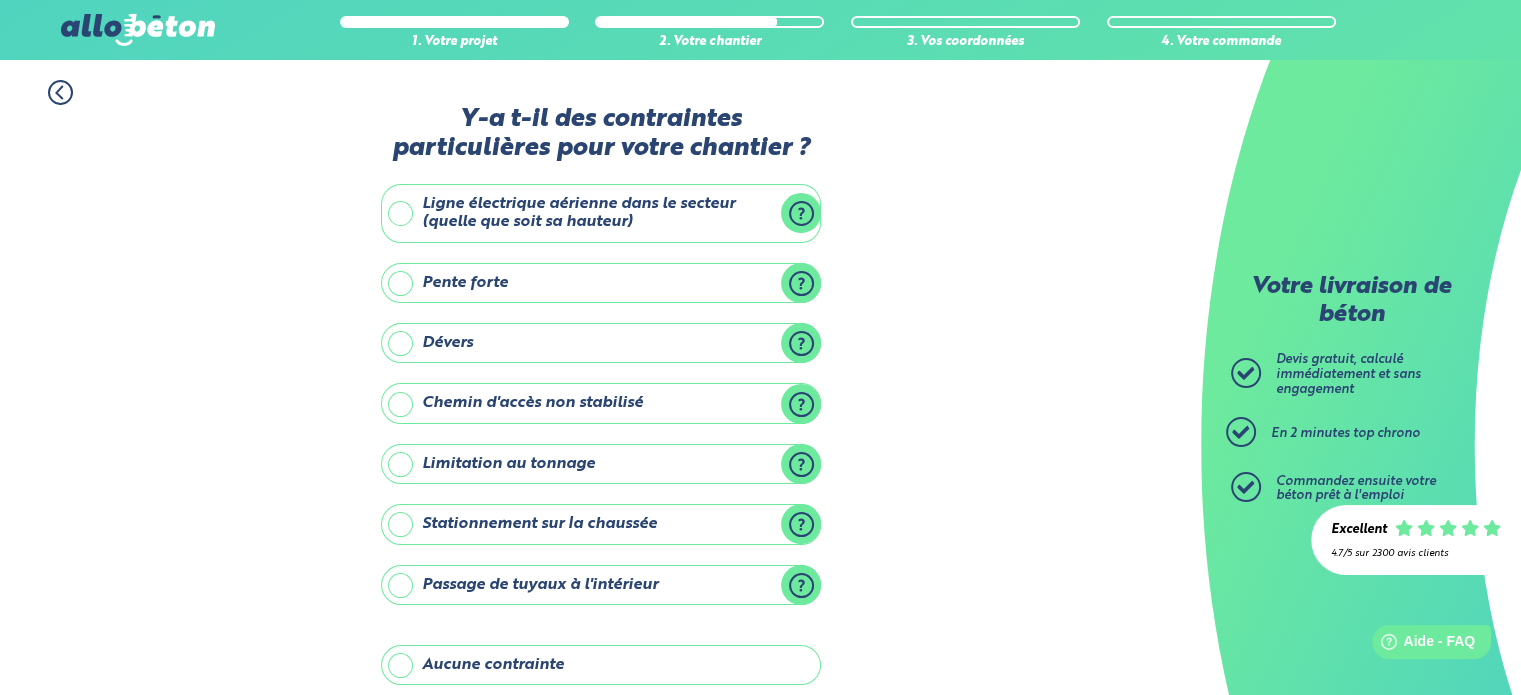 click on "Ligne électrique aérienne dans le secteur (quelle que soit sa hauteur)" at bounding box center [601, 213] 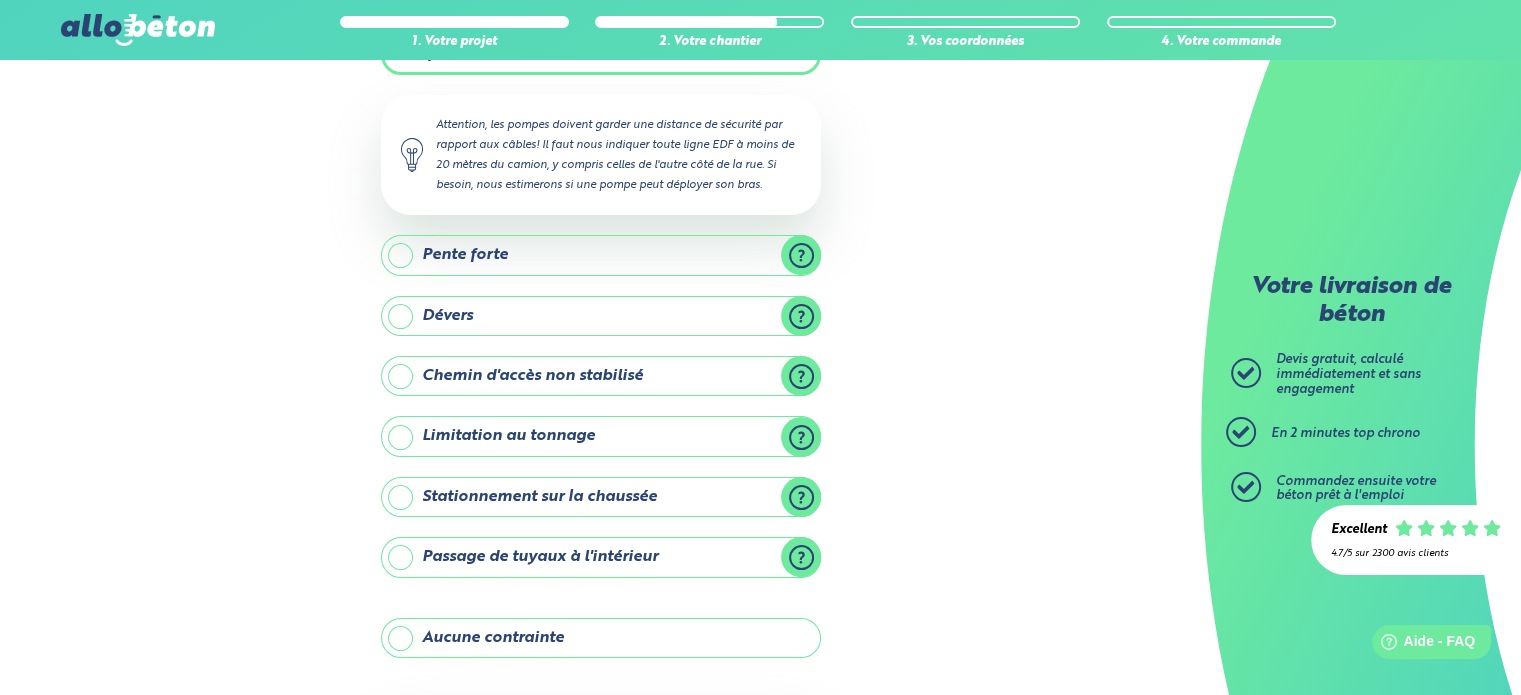 scroll, scrollTop: 190, scrollLeft: 0, axis: vertical 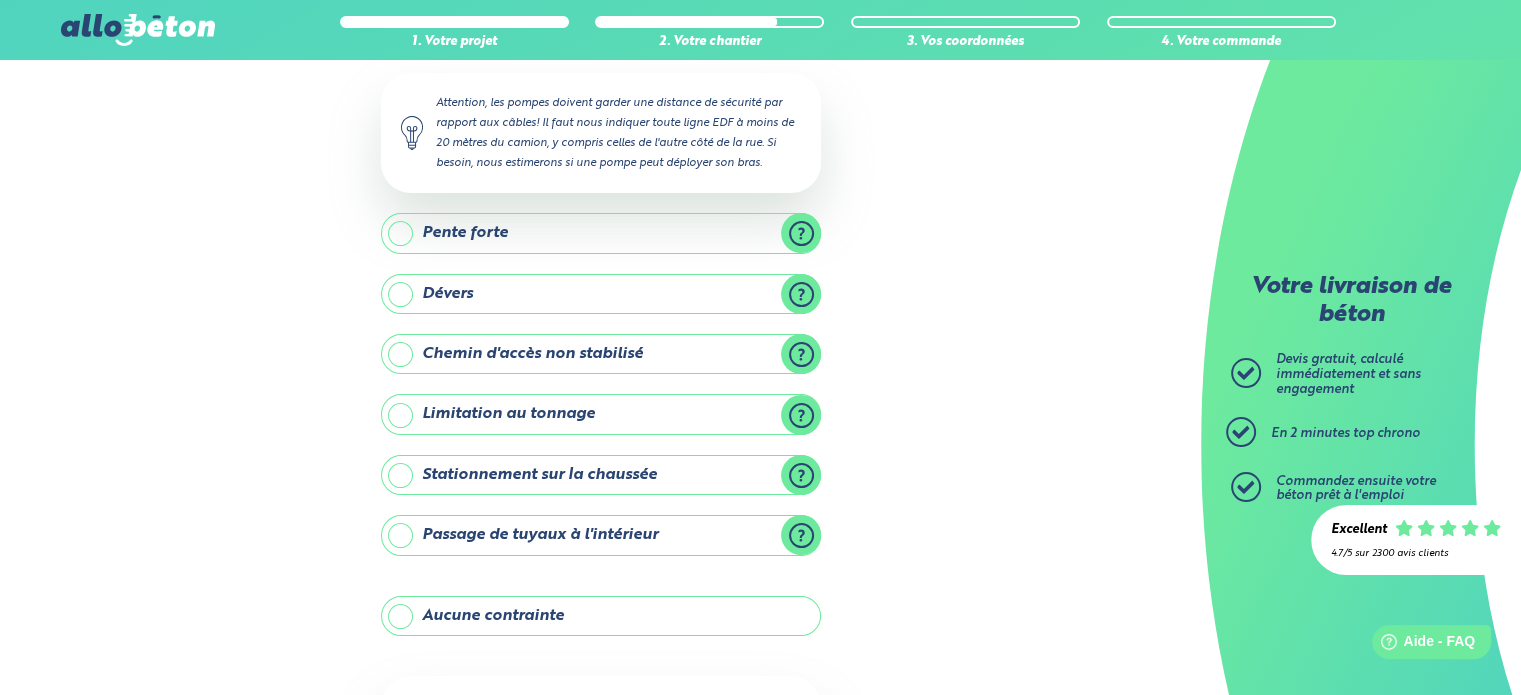 click on "Passage de tuyaux à l'intérieur" at bounding box center (601, 535) 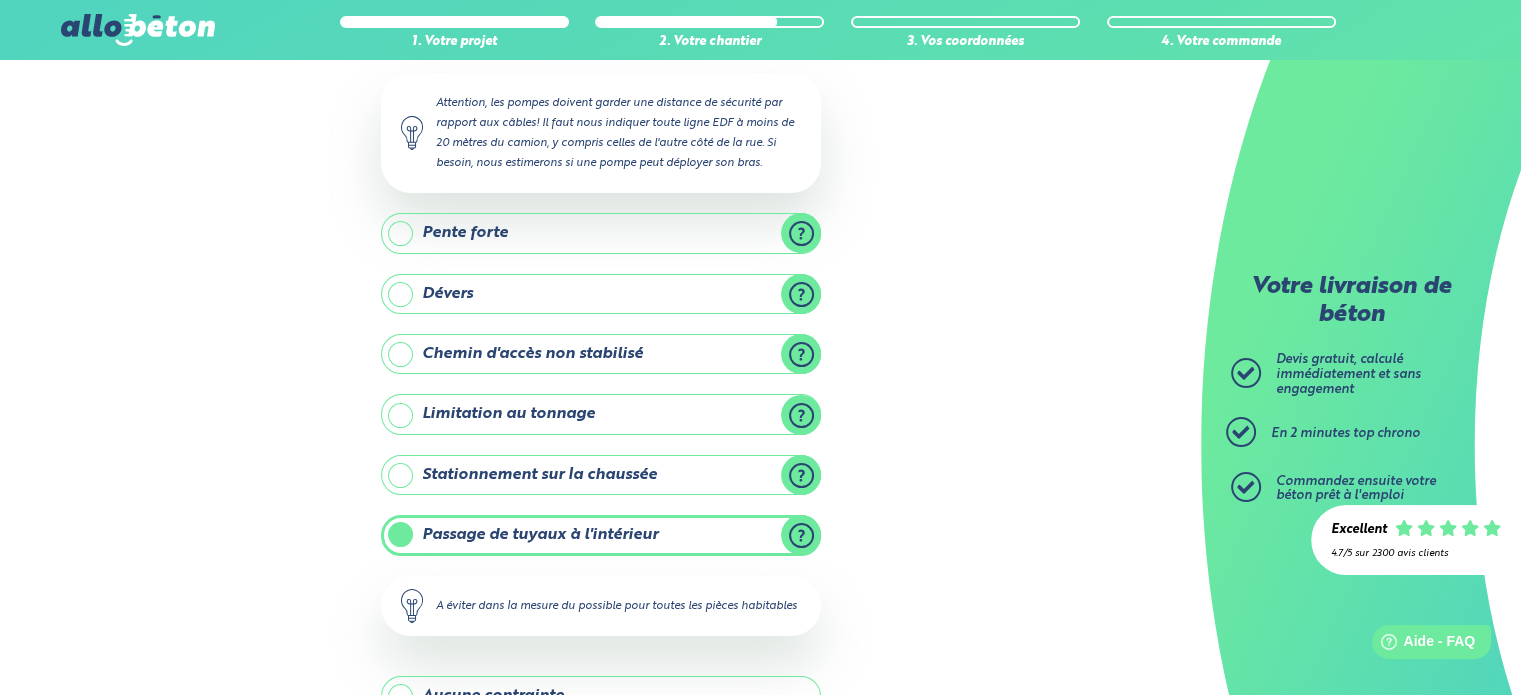 click on "Passage de tuyaux à l'intérieur" at bounding box center (601, 535) 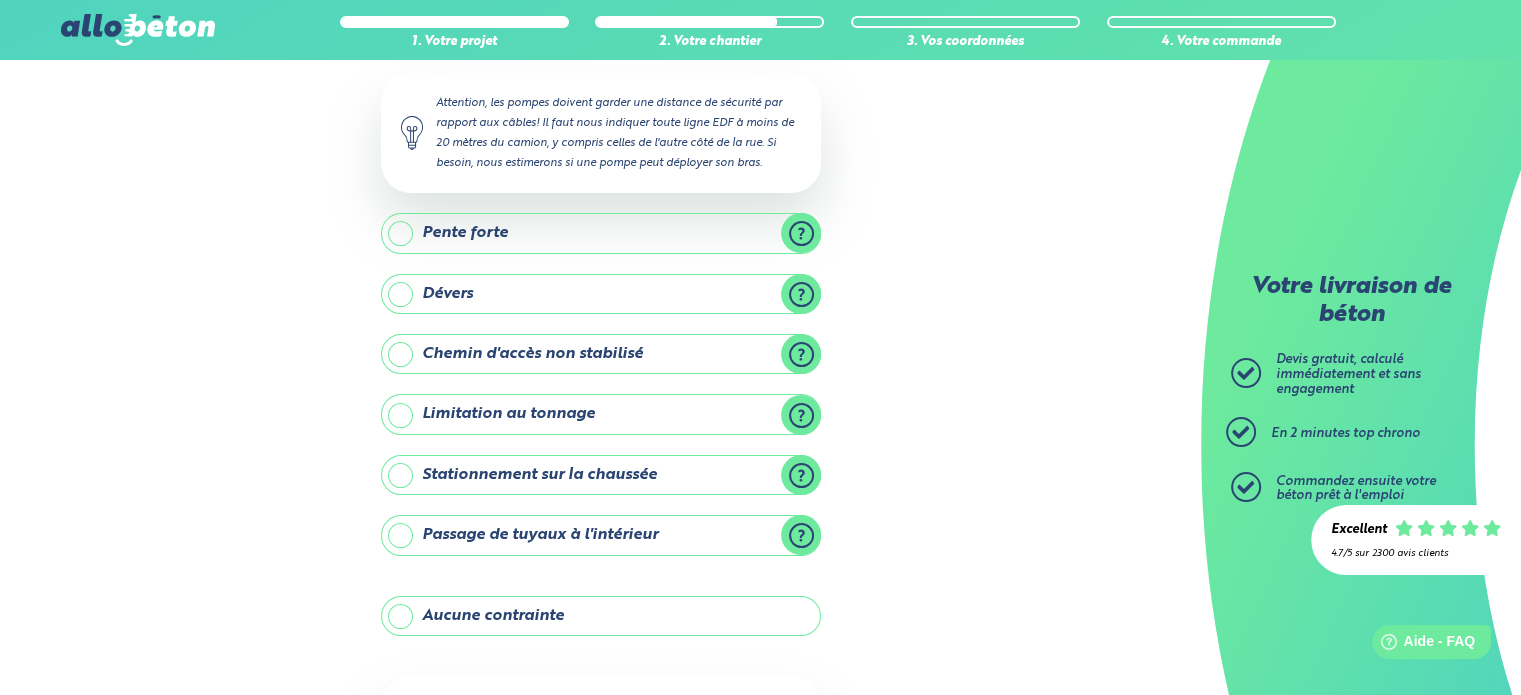 click on "Passage de tuyaux à l'intérieur" at bounding box center [601, 535] 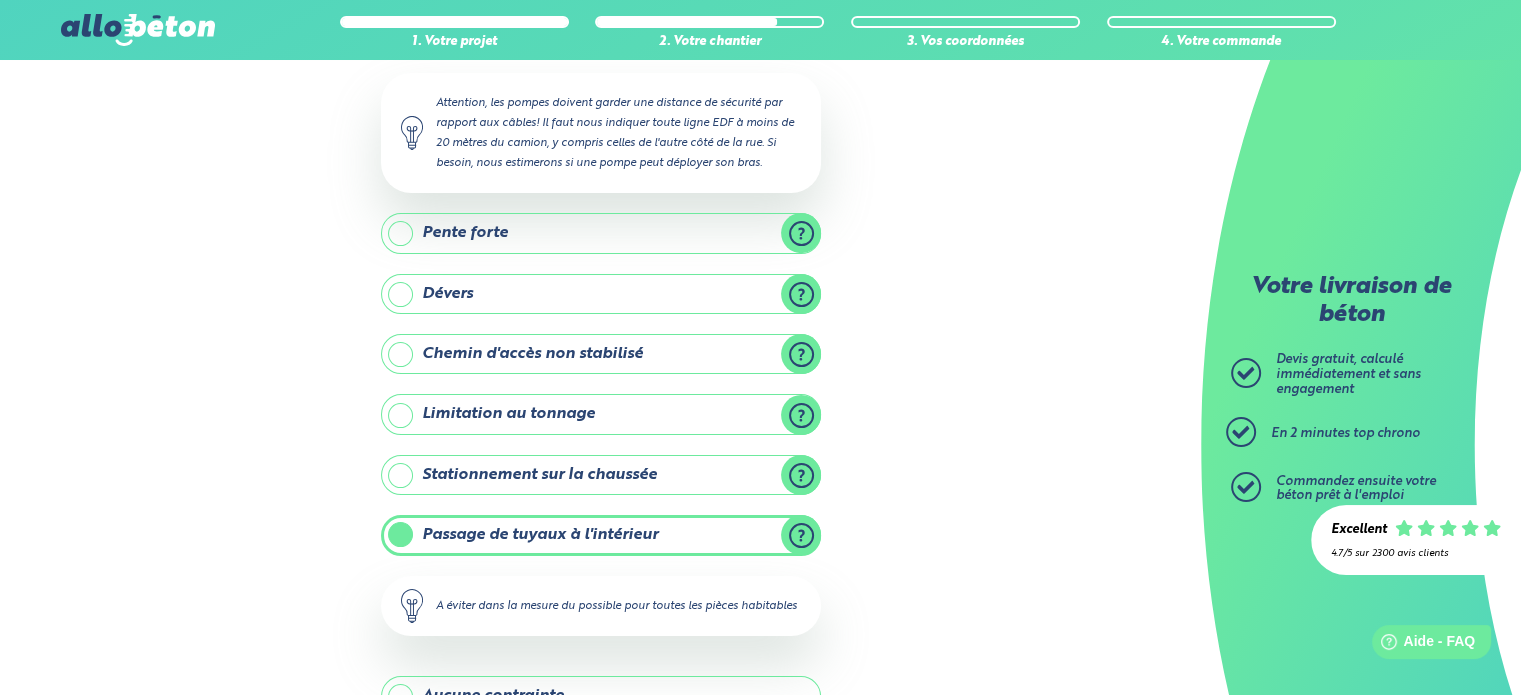 click on "Passage de tuyaux à l'intérieur" at bounding box center (601, 535) 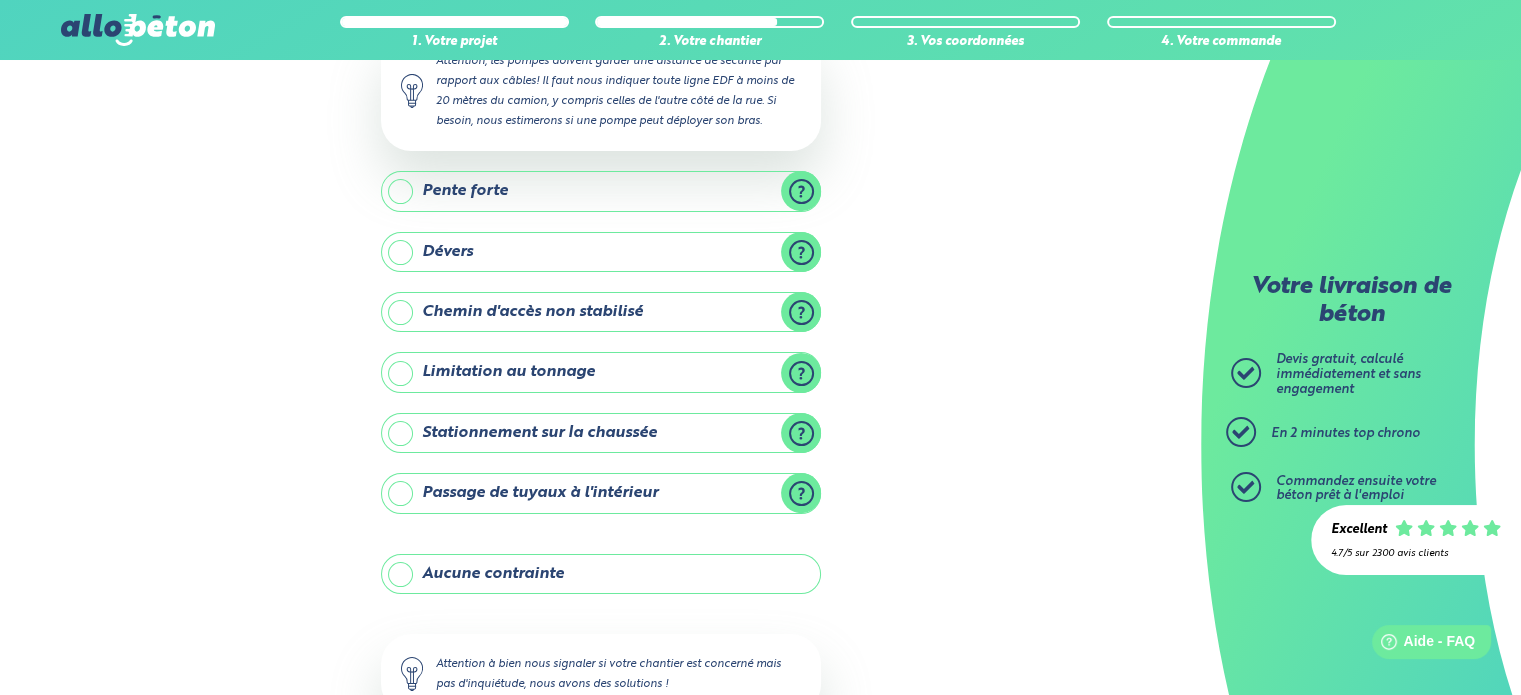 scroll, scrollTop: 368, scrollLeft: 0, axis: vertical 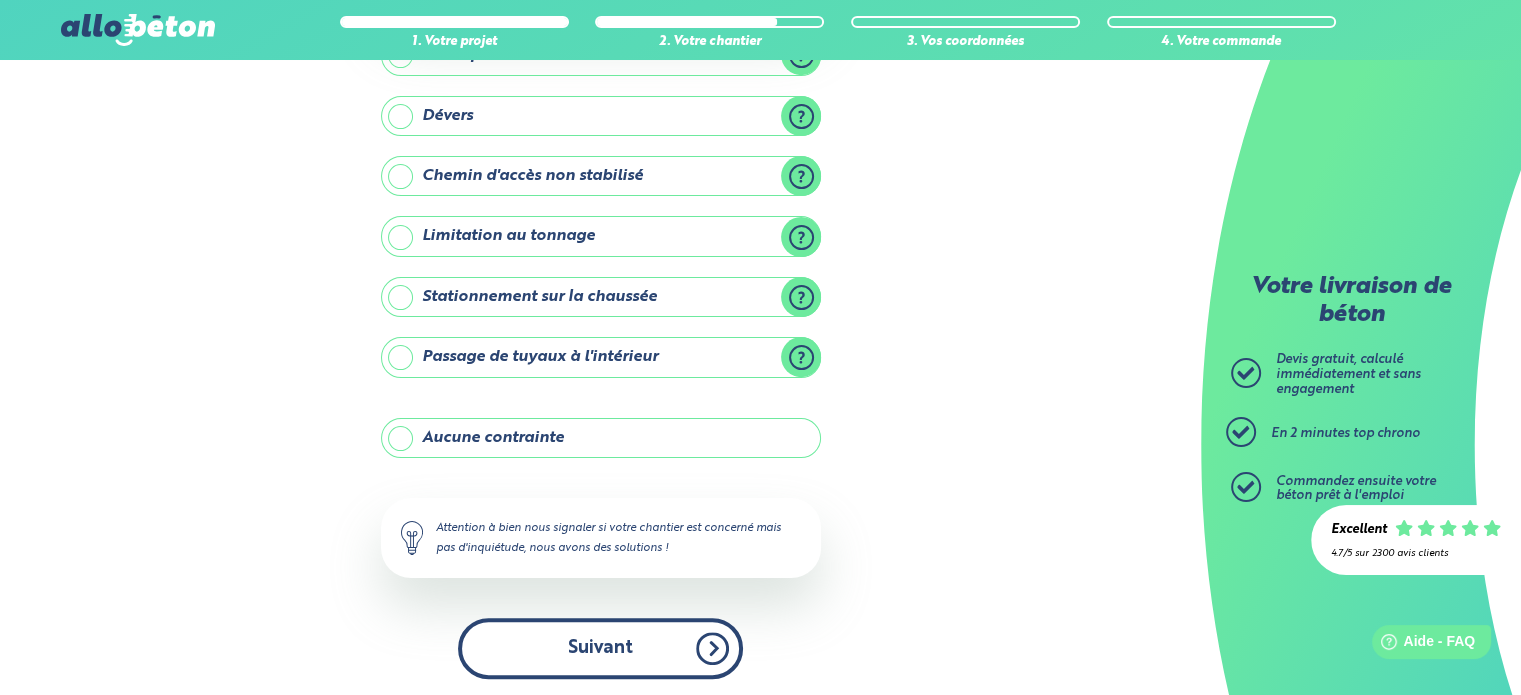 click on "Suivant" at bounding box center (600, 648) 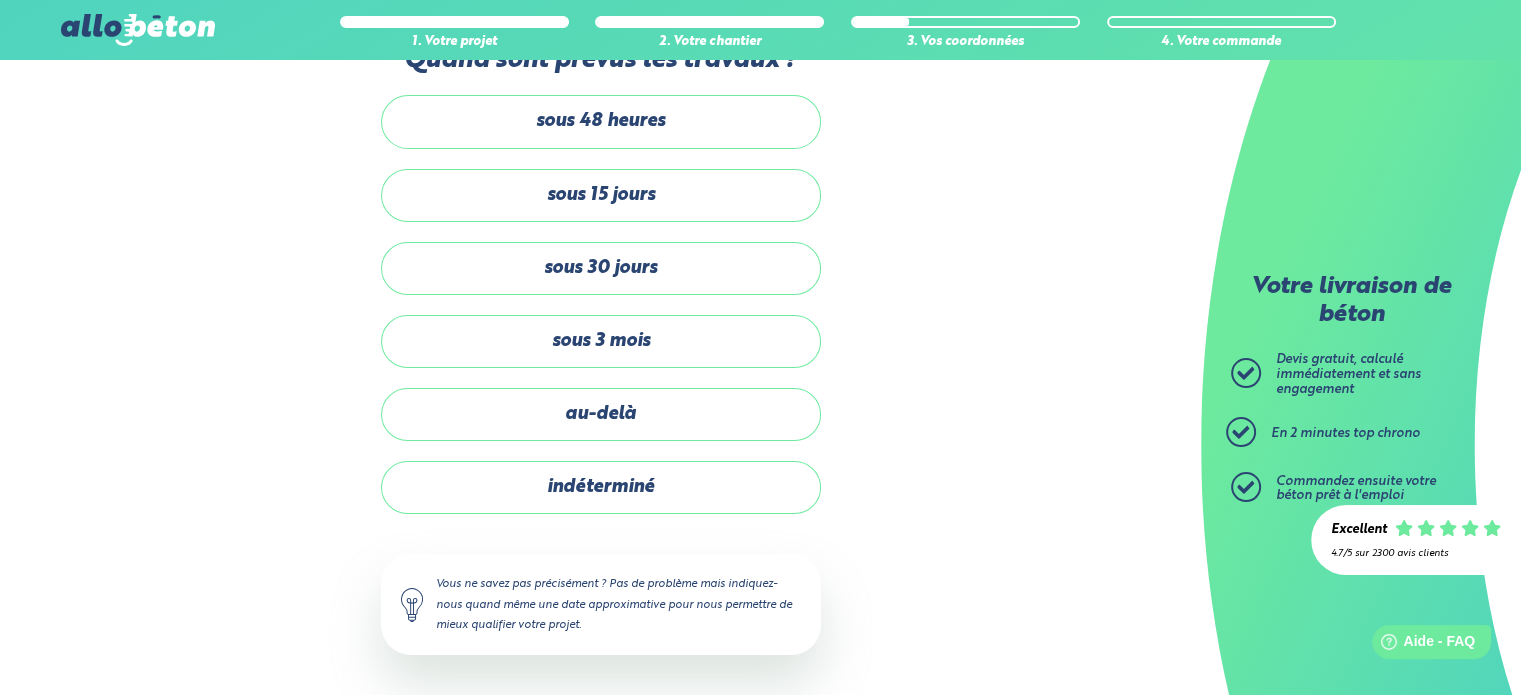 scroll, scrollTop: 56, scrollLeft: 0, axis: vertical 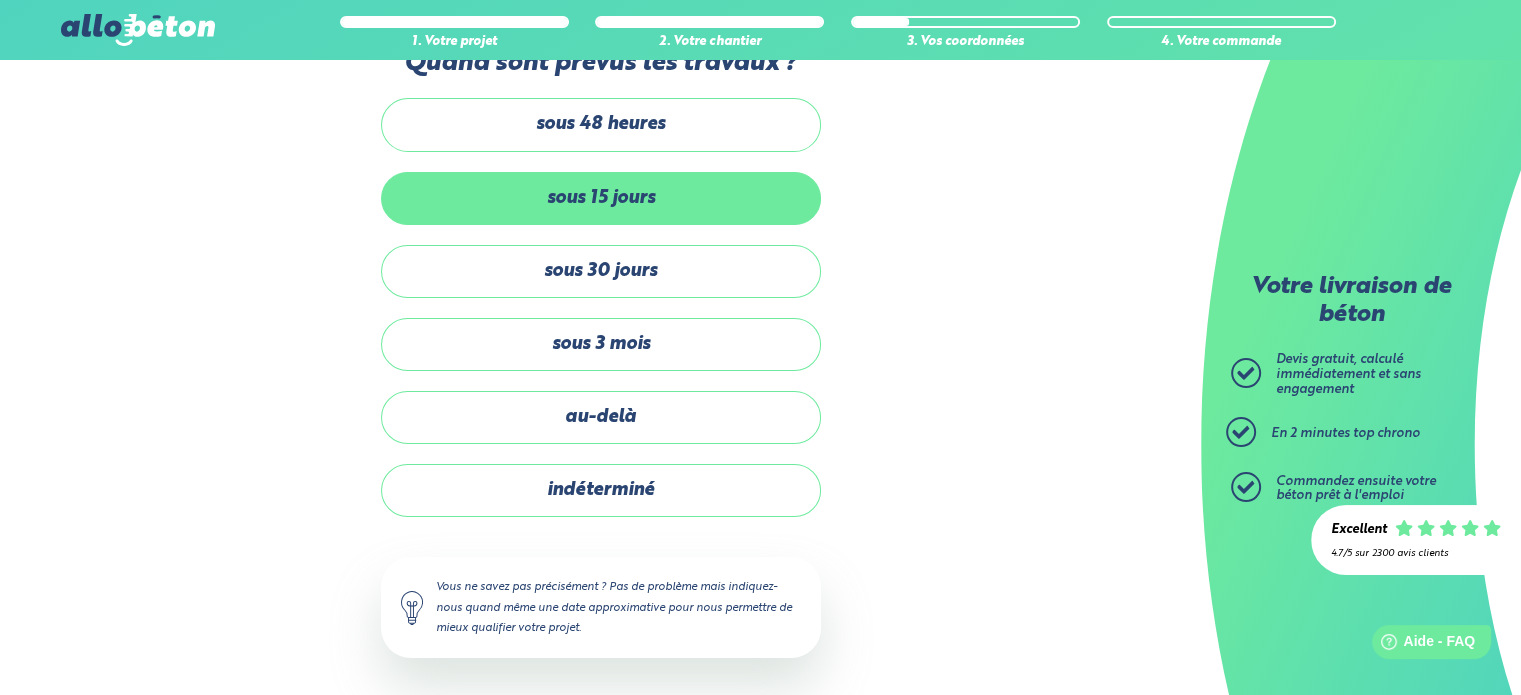 click on "sous 15 jours" at bounding box center (601, 198) 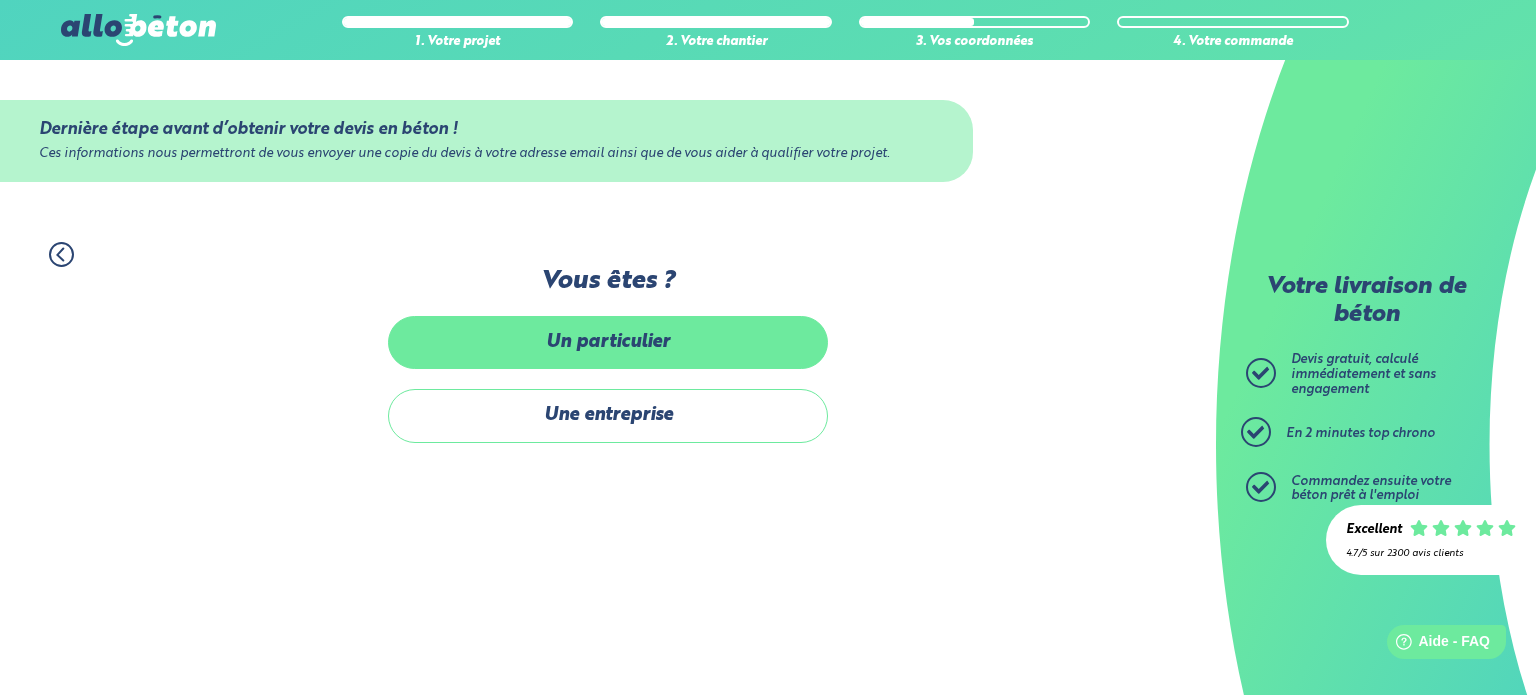 click on "Un particulier" at bounding box center [608, 342] 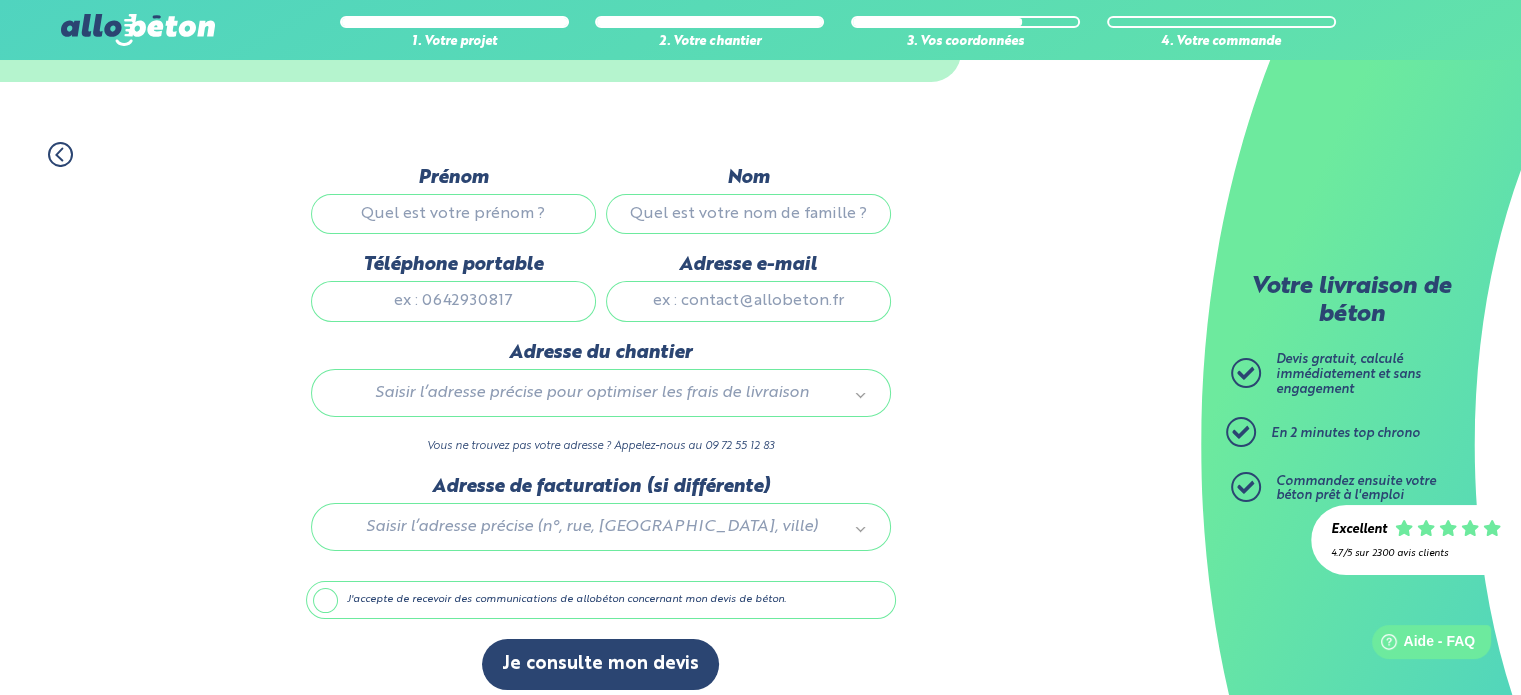 scroll, scrollTop: 112, scrollLeft: 0, axis: vertical 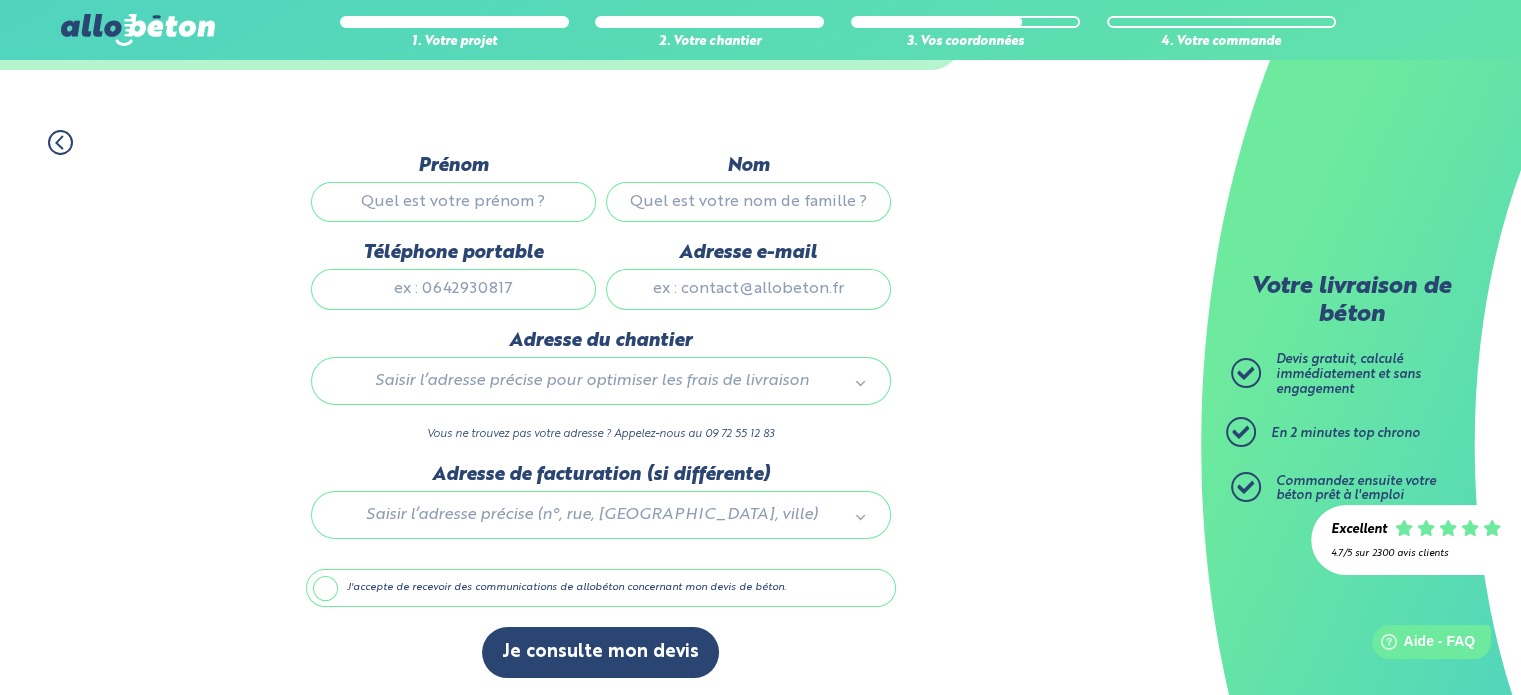 click on "Prénom" at bounding box center [453, 202] 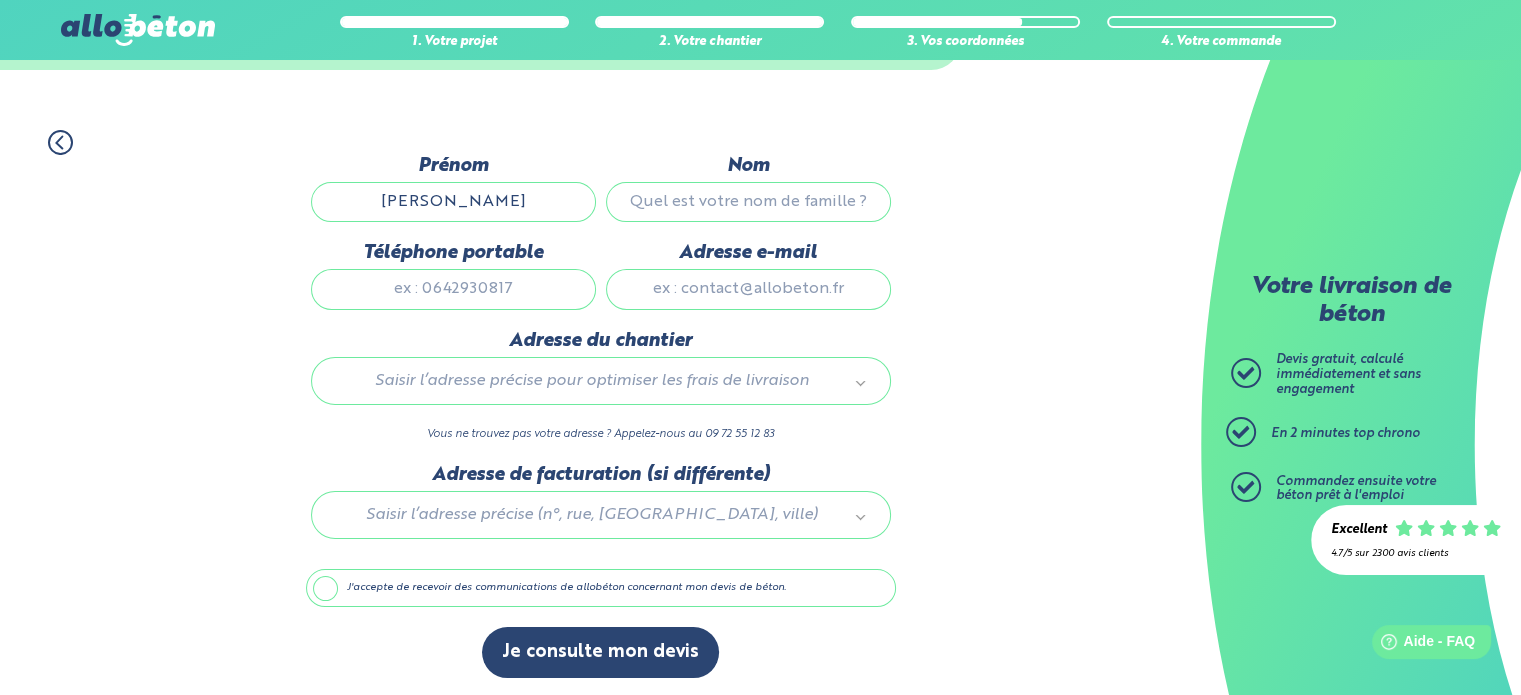 type on "[PERSON_NAME]" 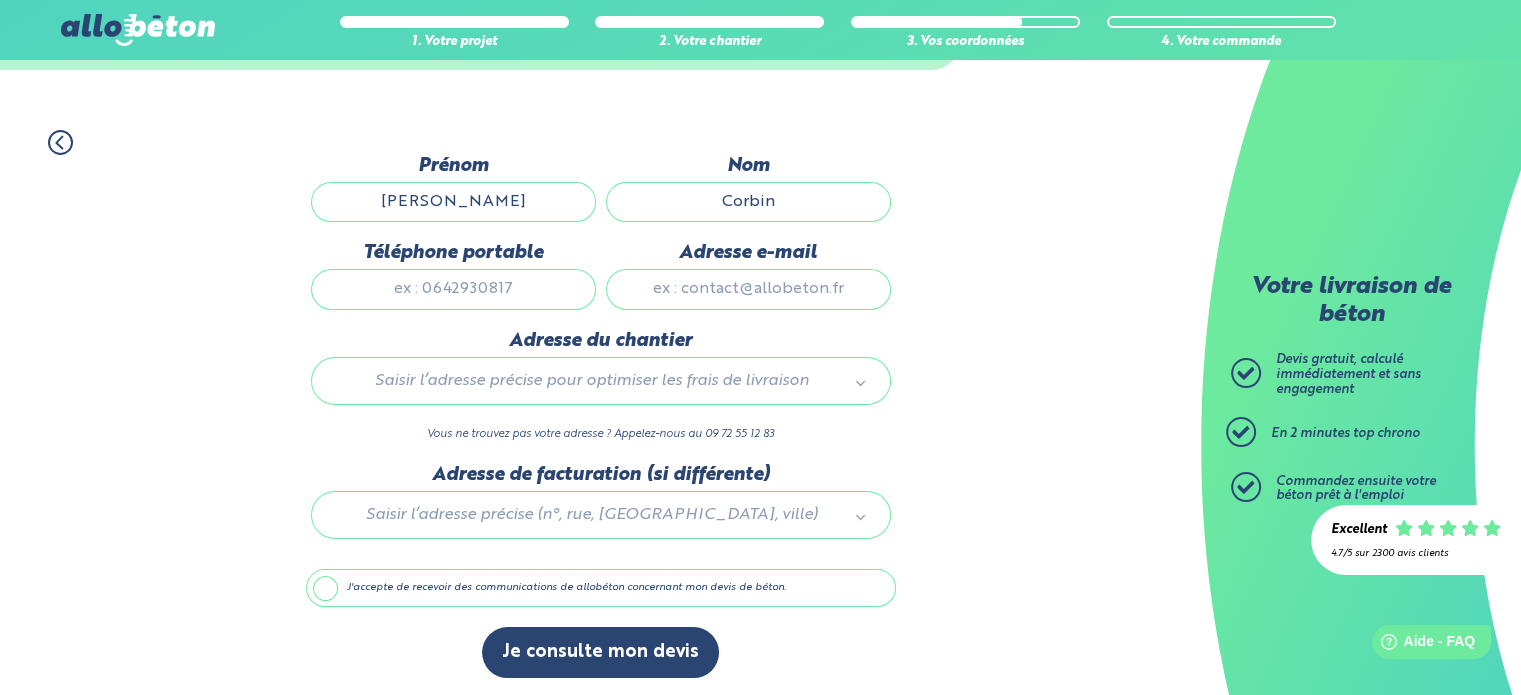type on "Corbin" 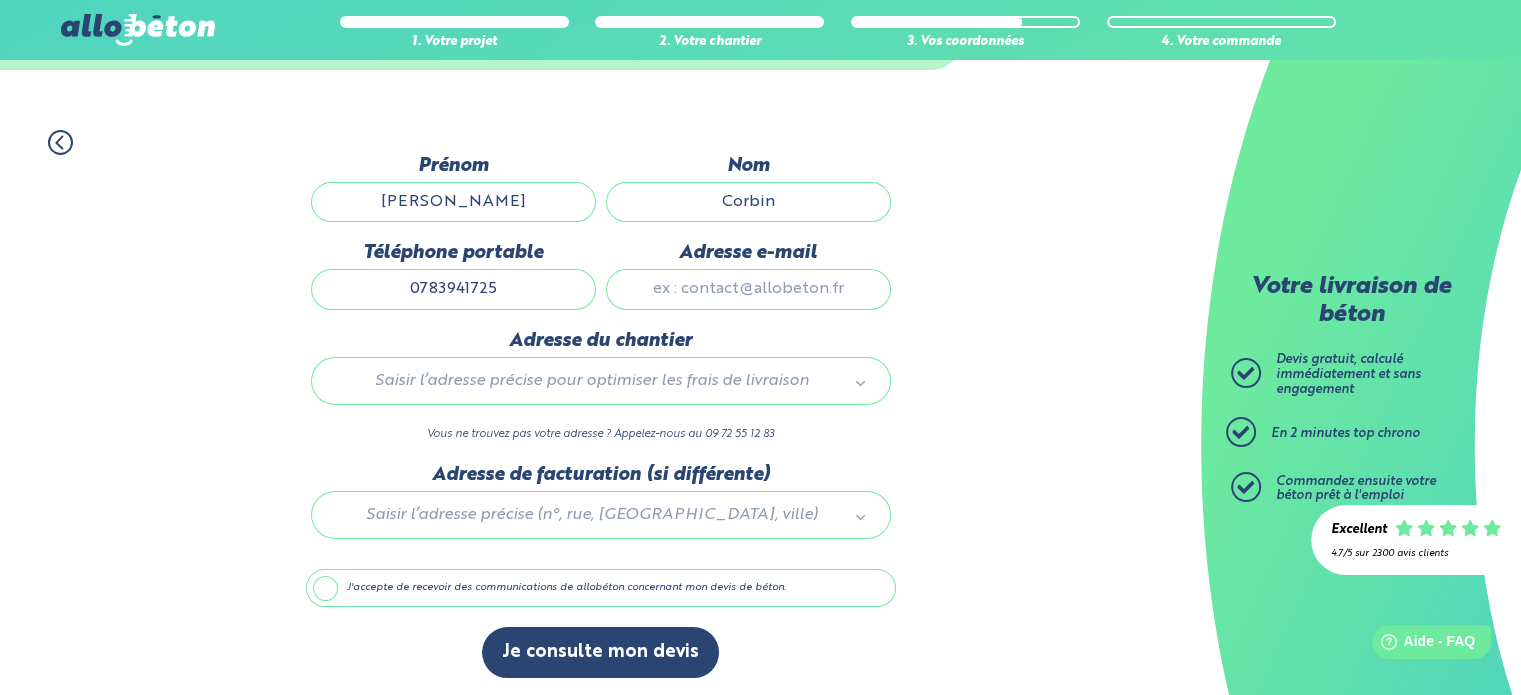 type on "0783941725" 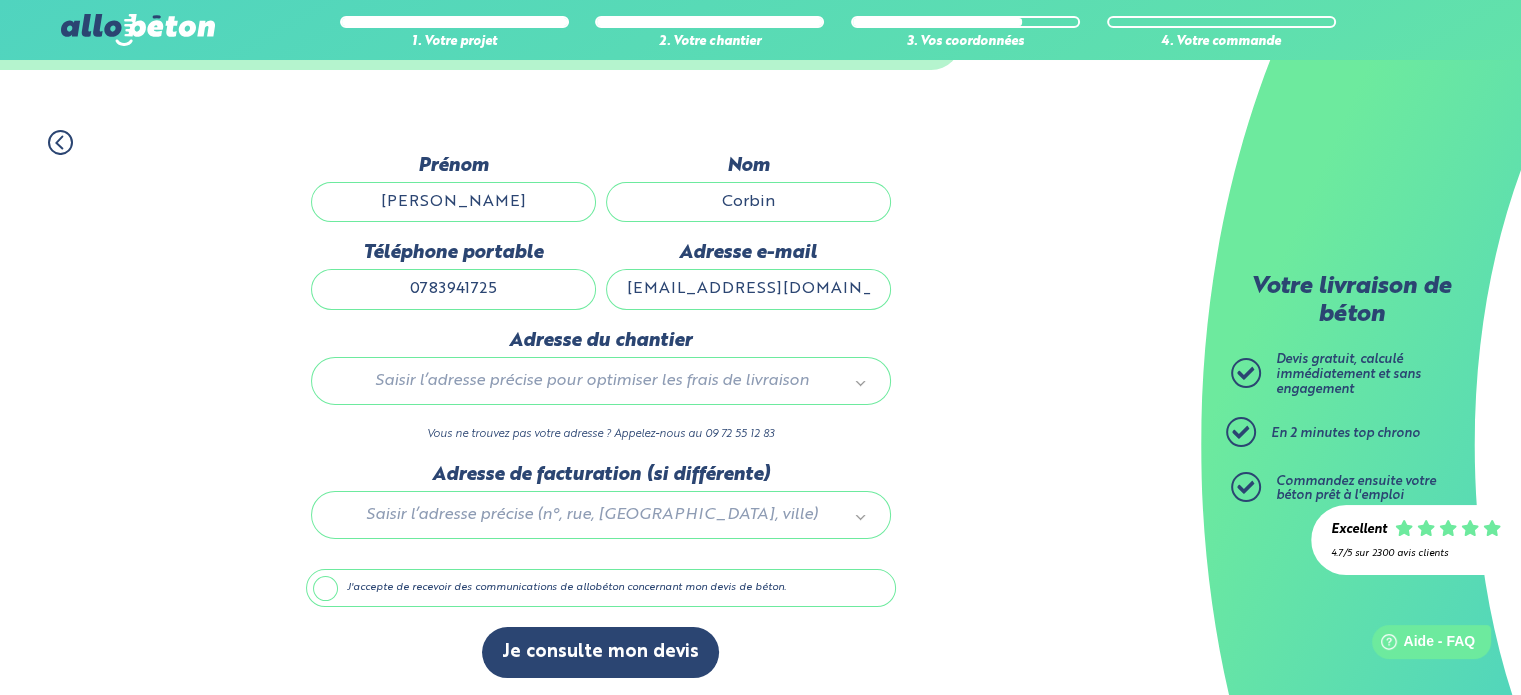 click on "Saisir l’adresse précise pour optimiser les frais de livraison" at bounding box center [601, 381] 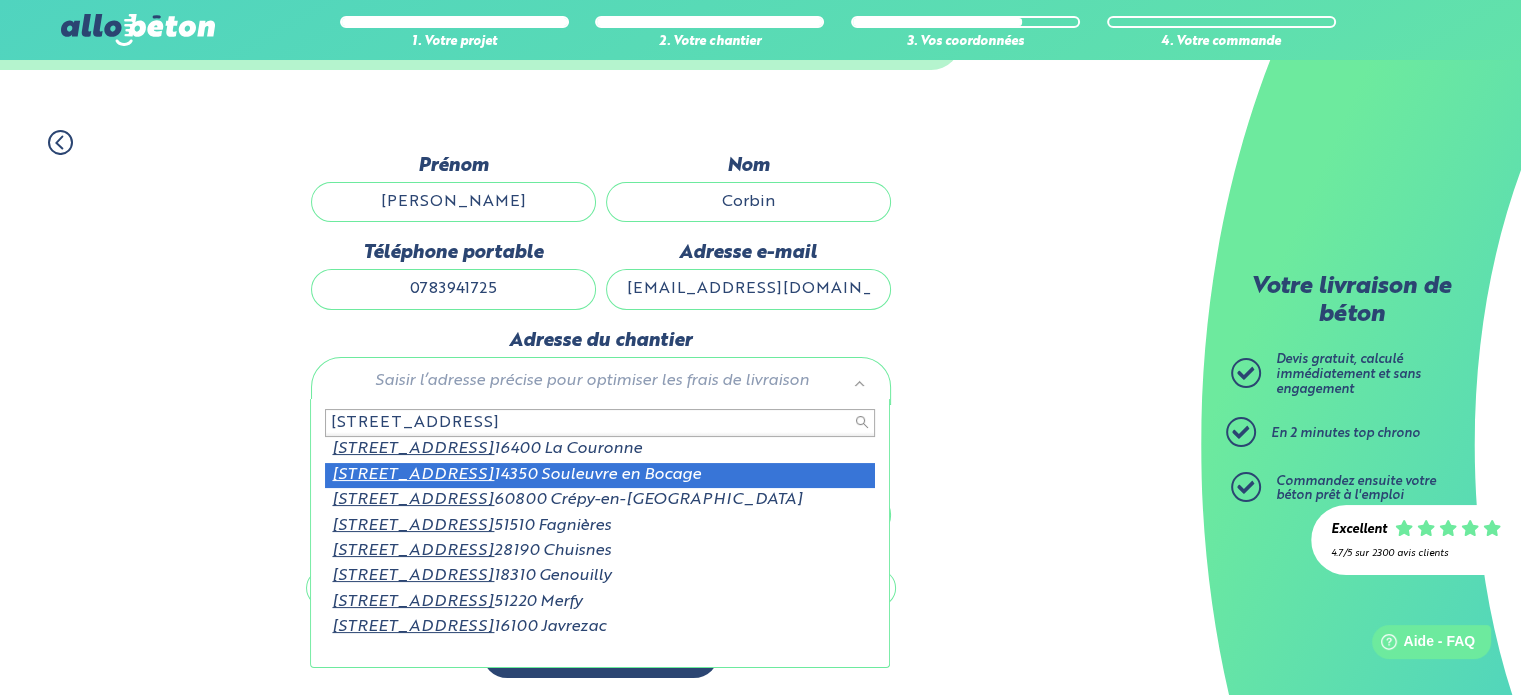 type on "[STREET_ADDRESS]" 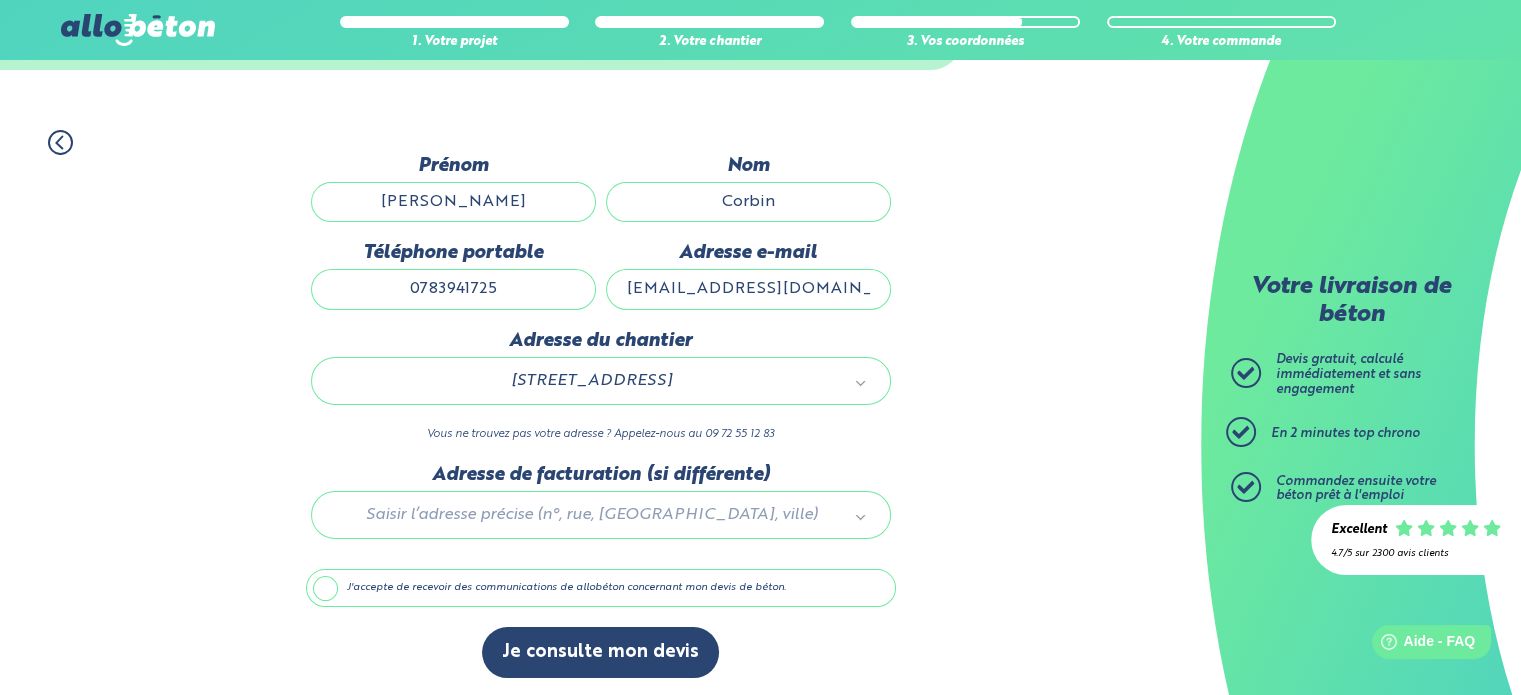 click at bounding box center (601, 511) 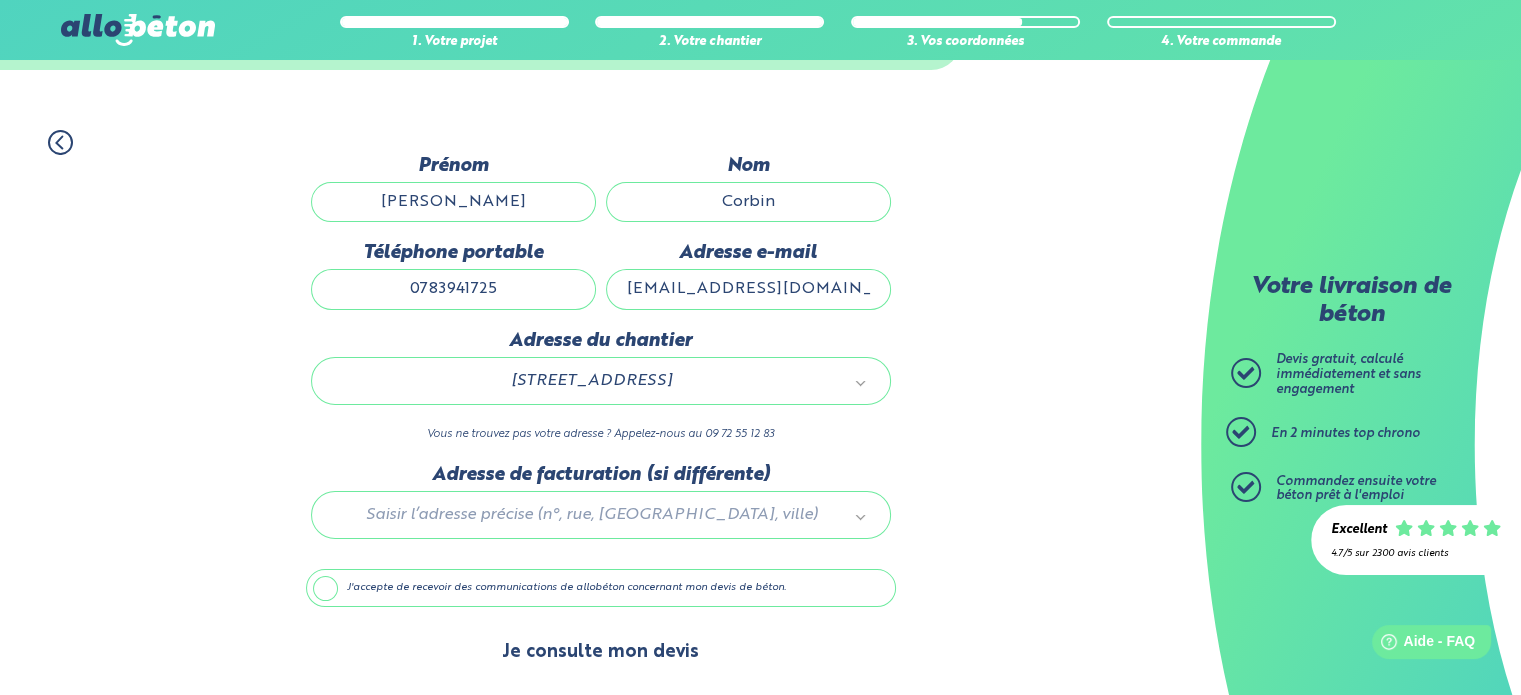 click on "Je consulte mon devis" at bounding box center (600, 652) 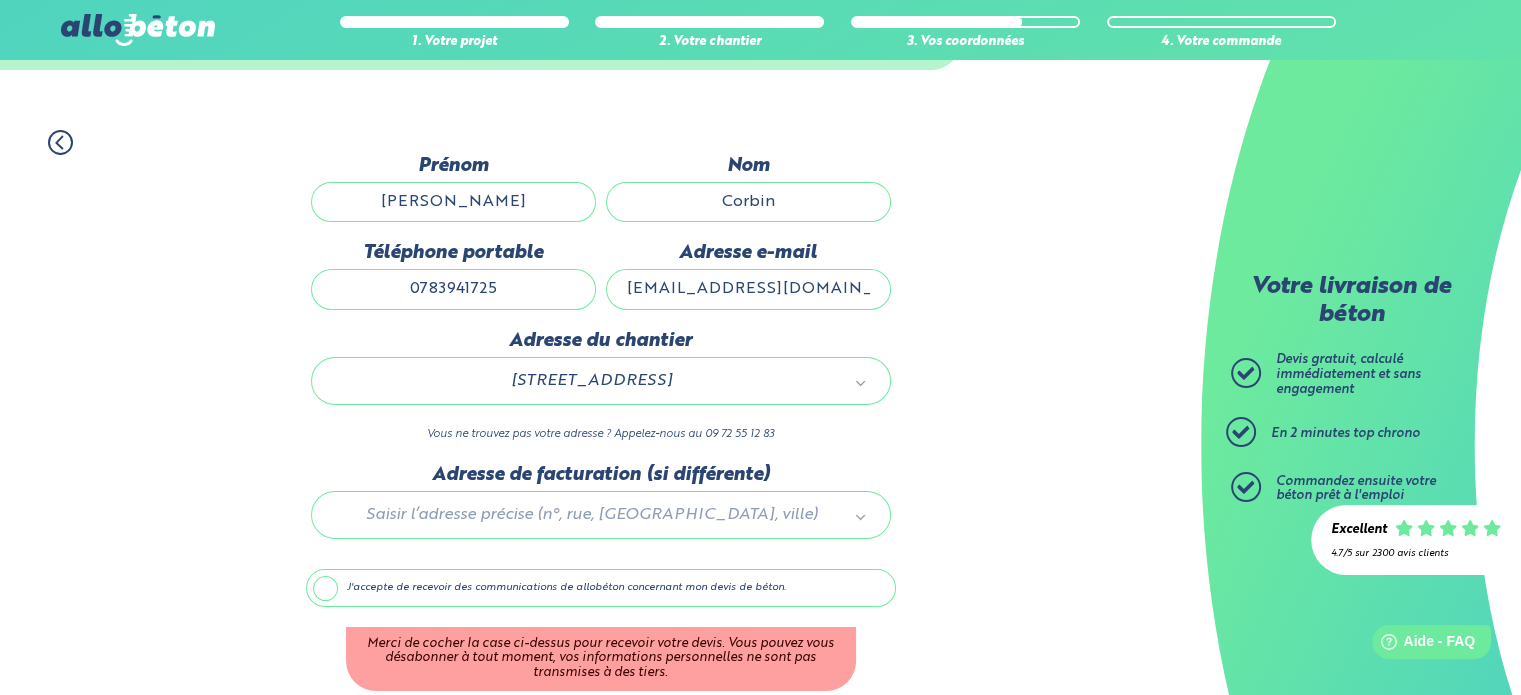 click on "J'accepte de recevoir des communications de allobéton concernant mon devis de béton." at bounding box center [601, 588] 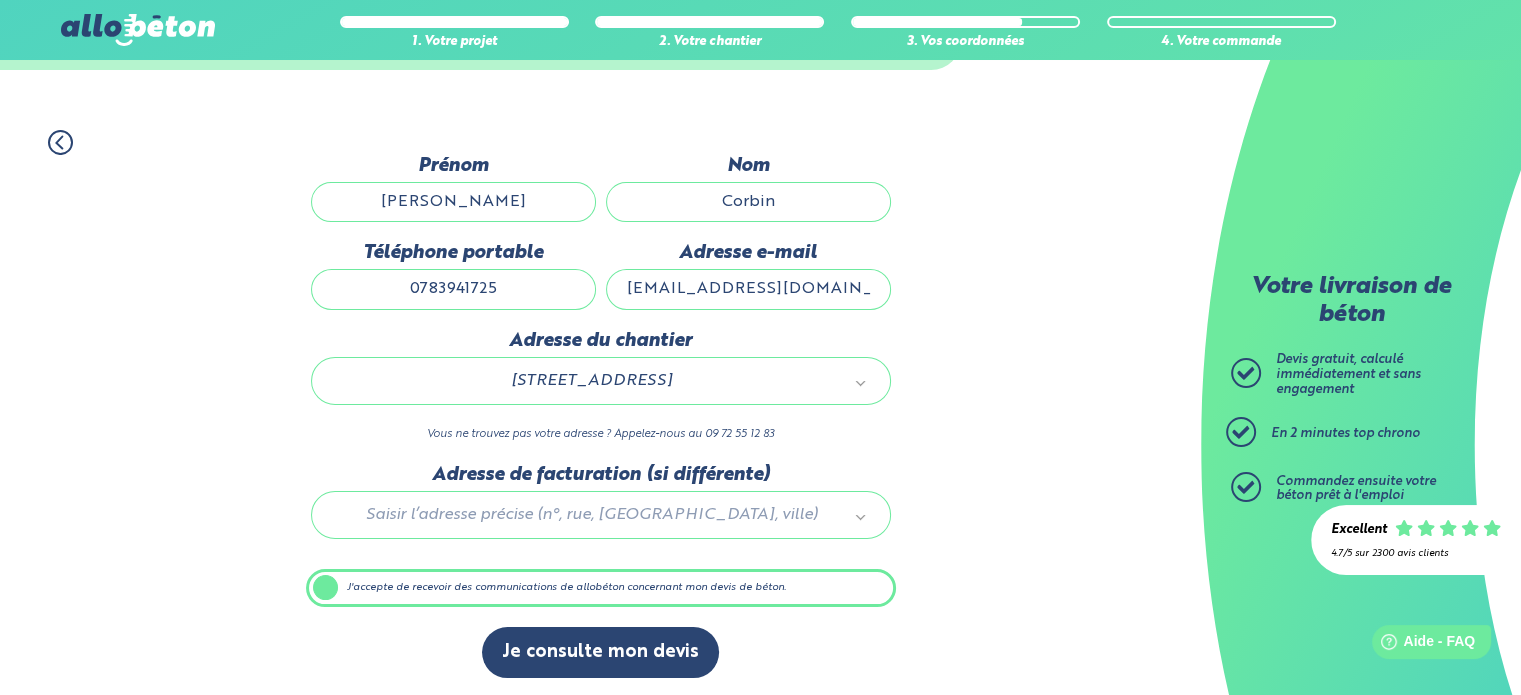 scroll, scrollTop: 112, scrollLeft: 0, axis: vertical 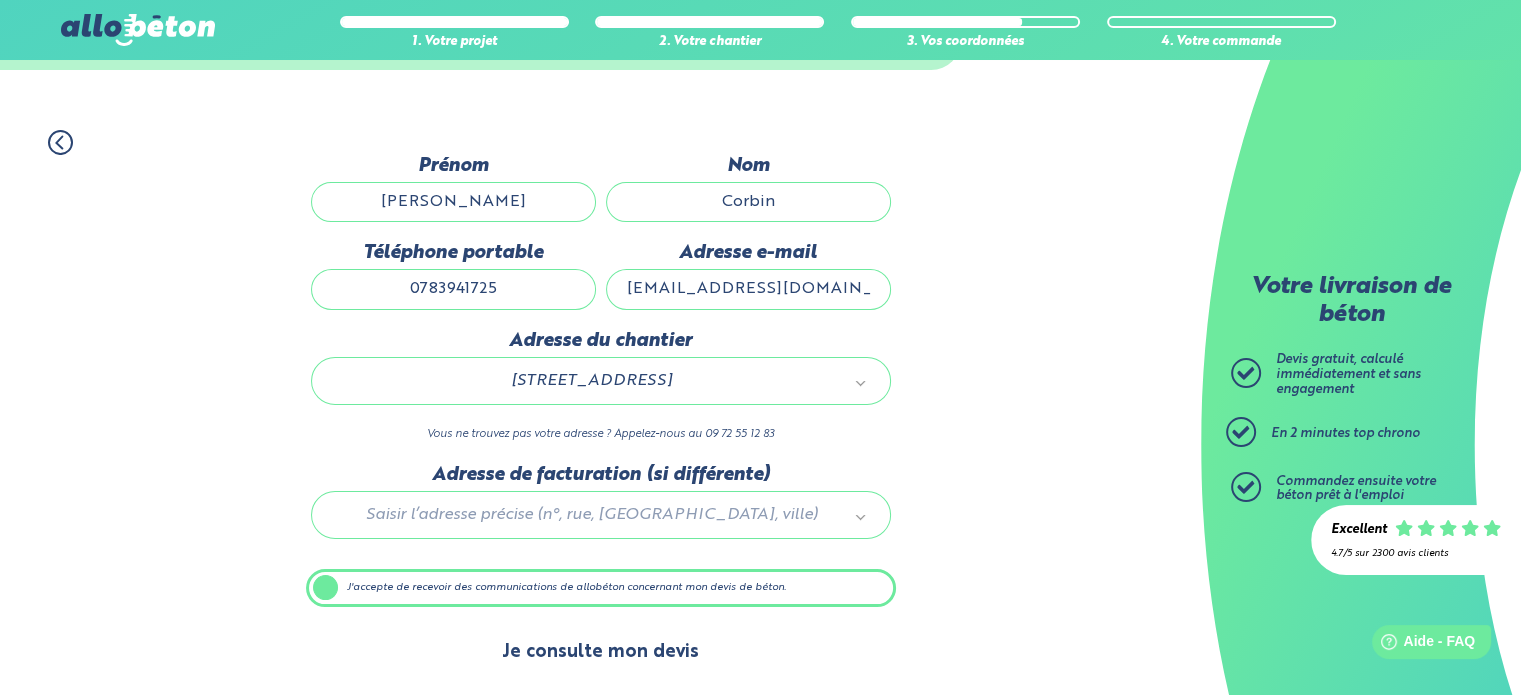click on "Je consulte mon devis" at bounding box center (600, 652) 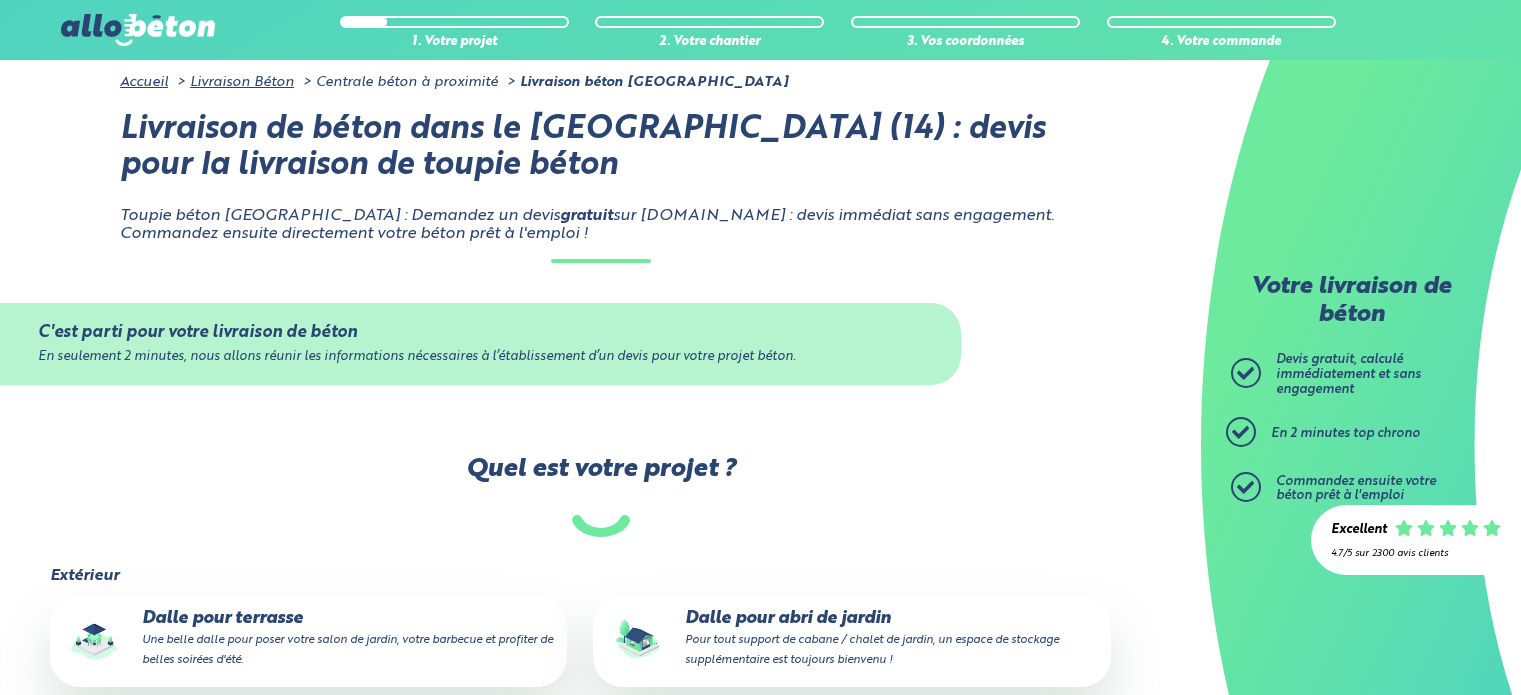 scroll, scrollTop: 528, scrollLeft: 0, axis: vertical 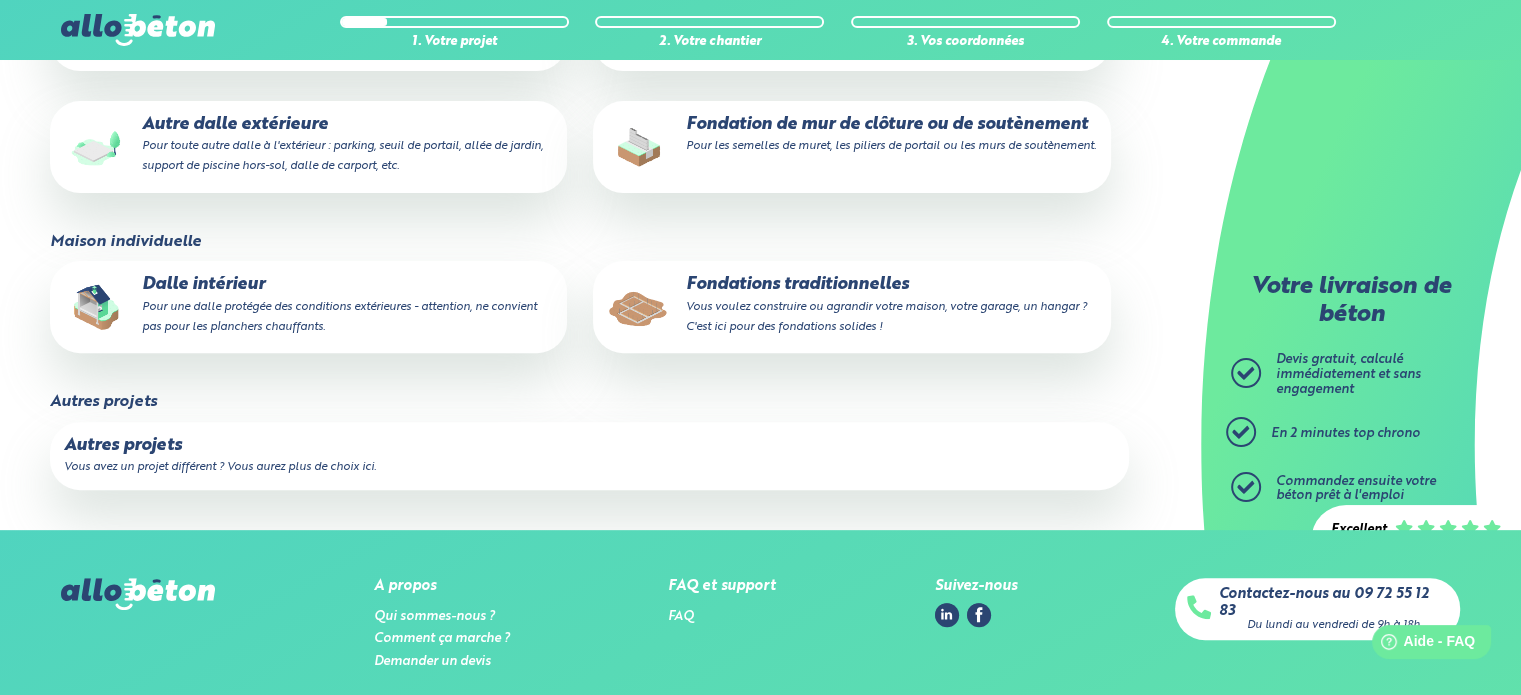 click on "Autres projets
Vous avez un projet différent ? Vous aurez plus de choix ici." at bounding box center (589, 456) 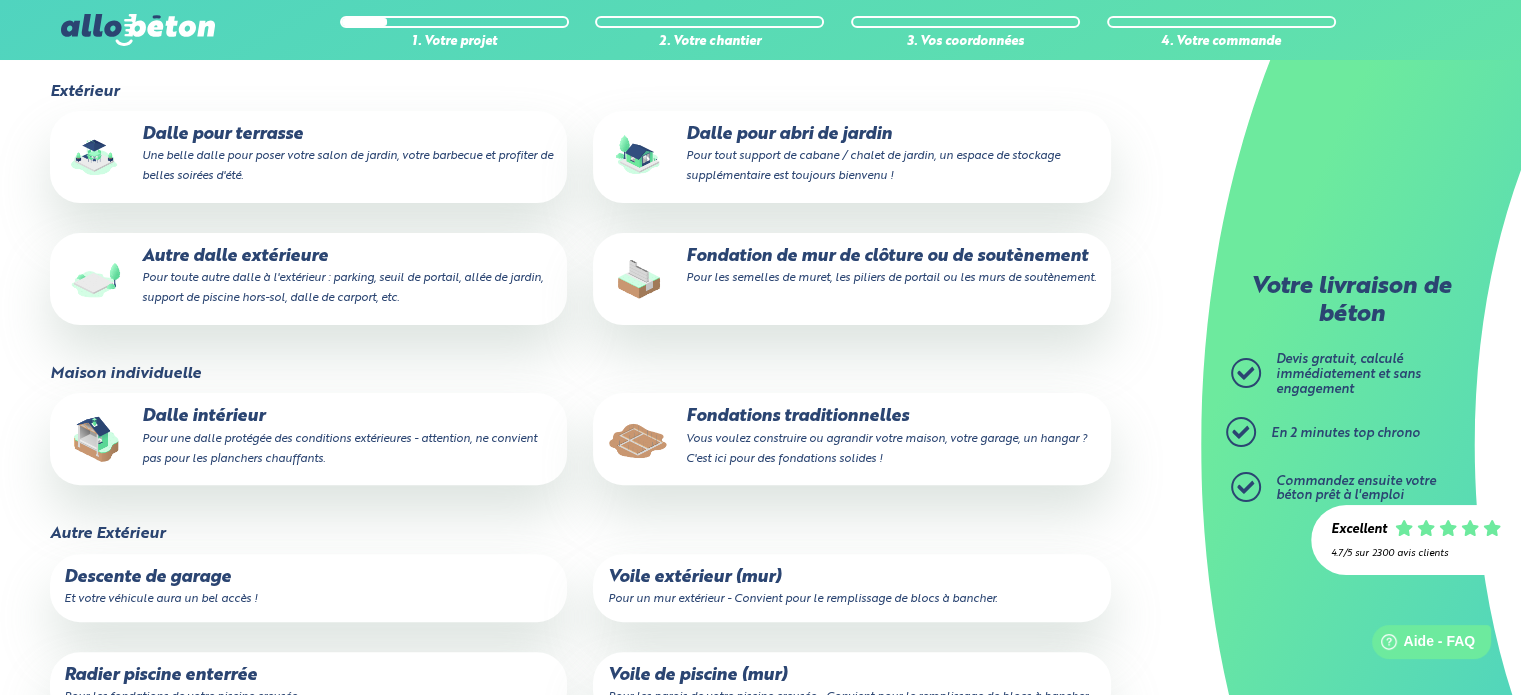 scroll, scrollTop: 458, scrollLeft: 0, axis: vertical 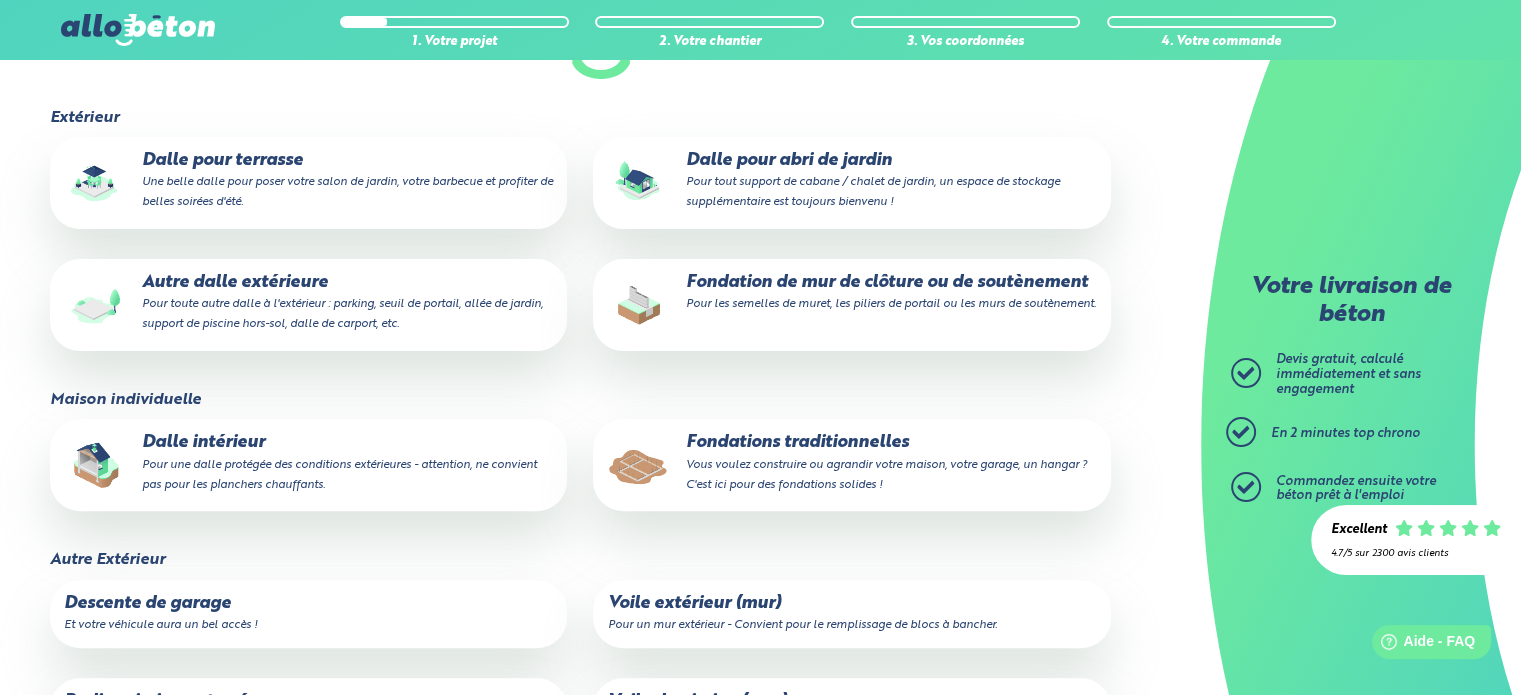 click on "Vous voulez construire ou agrandir votre maison, votre garage, un hangar ? C'est ici pour des fondations solides !" at bounding box center [885, 475] 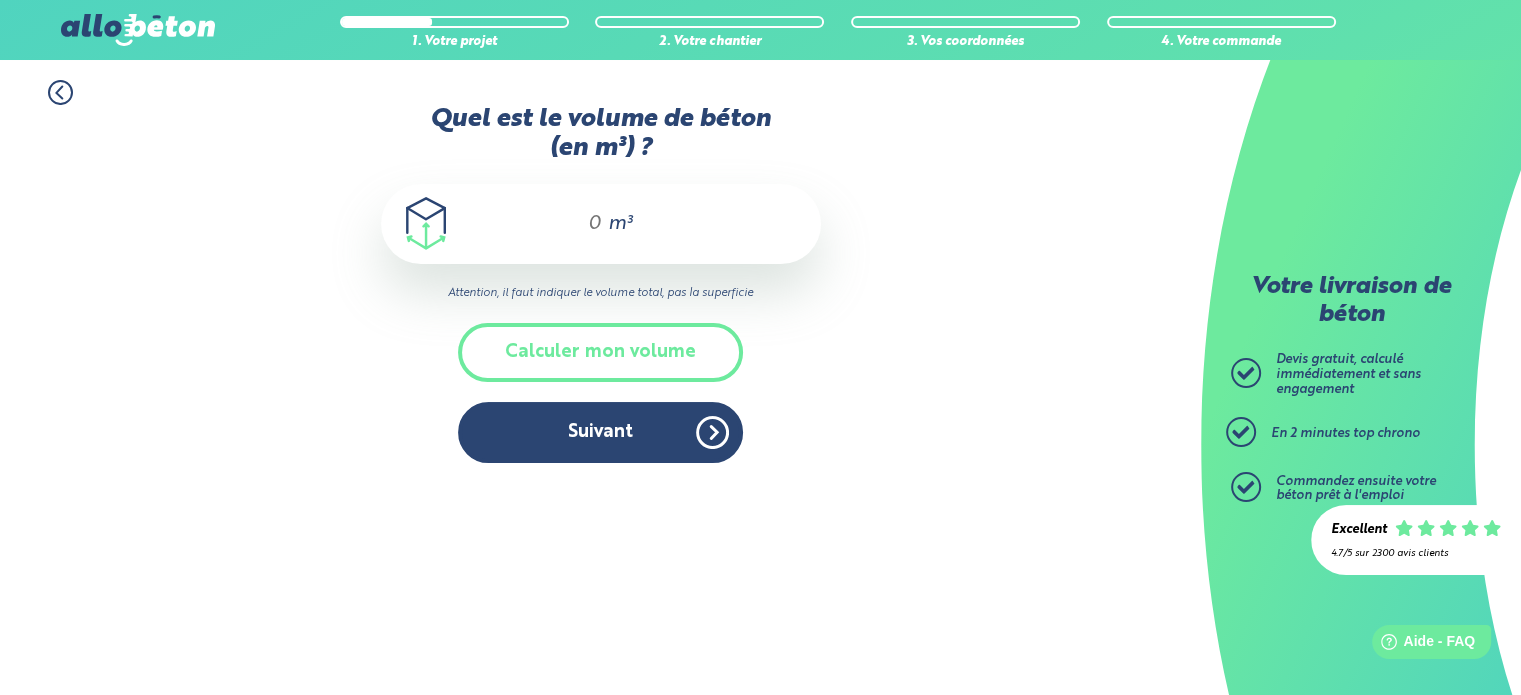 scroll, scrollTop: 0, scrollLeft: 0, axis: both 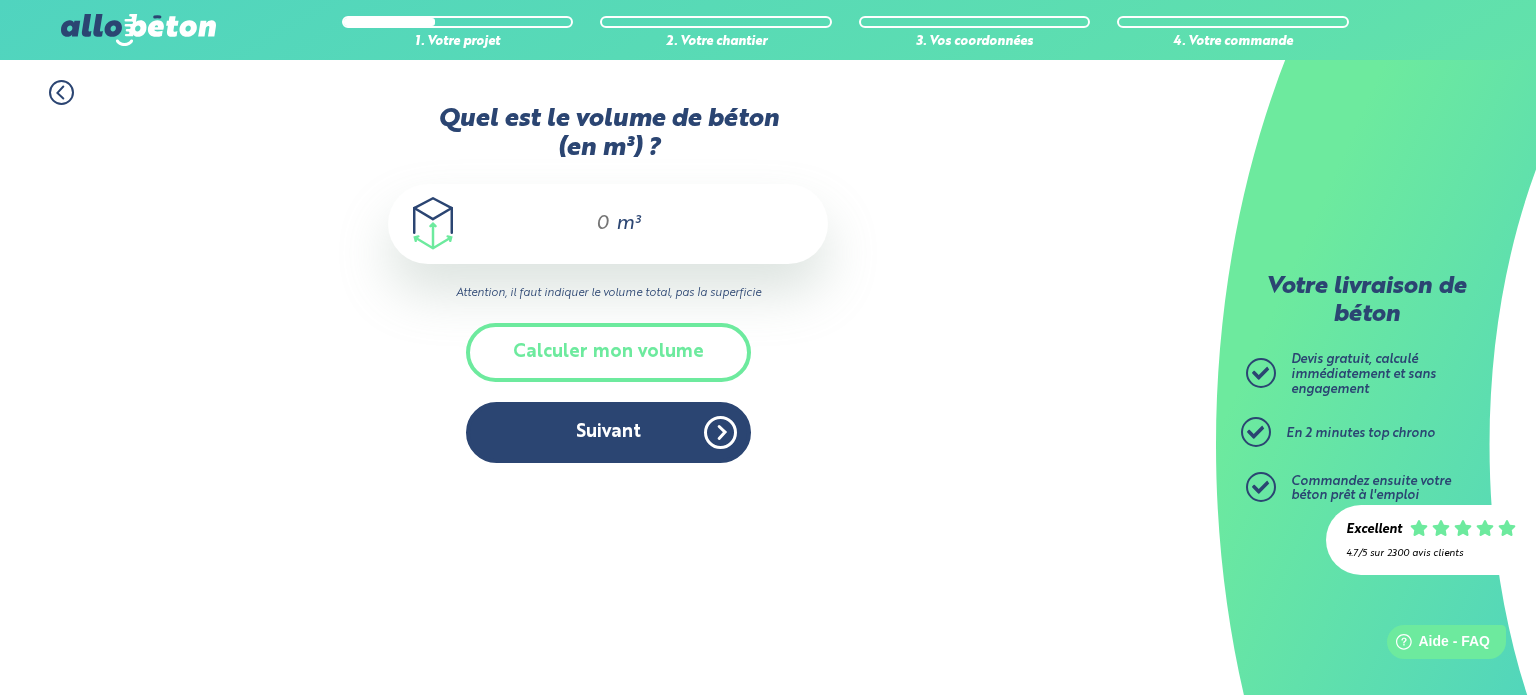 click on "m³" at bounding box center [608, 224] 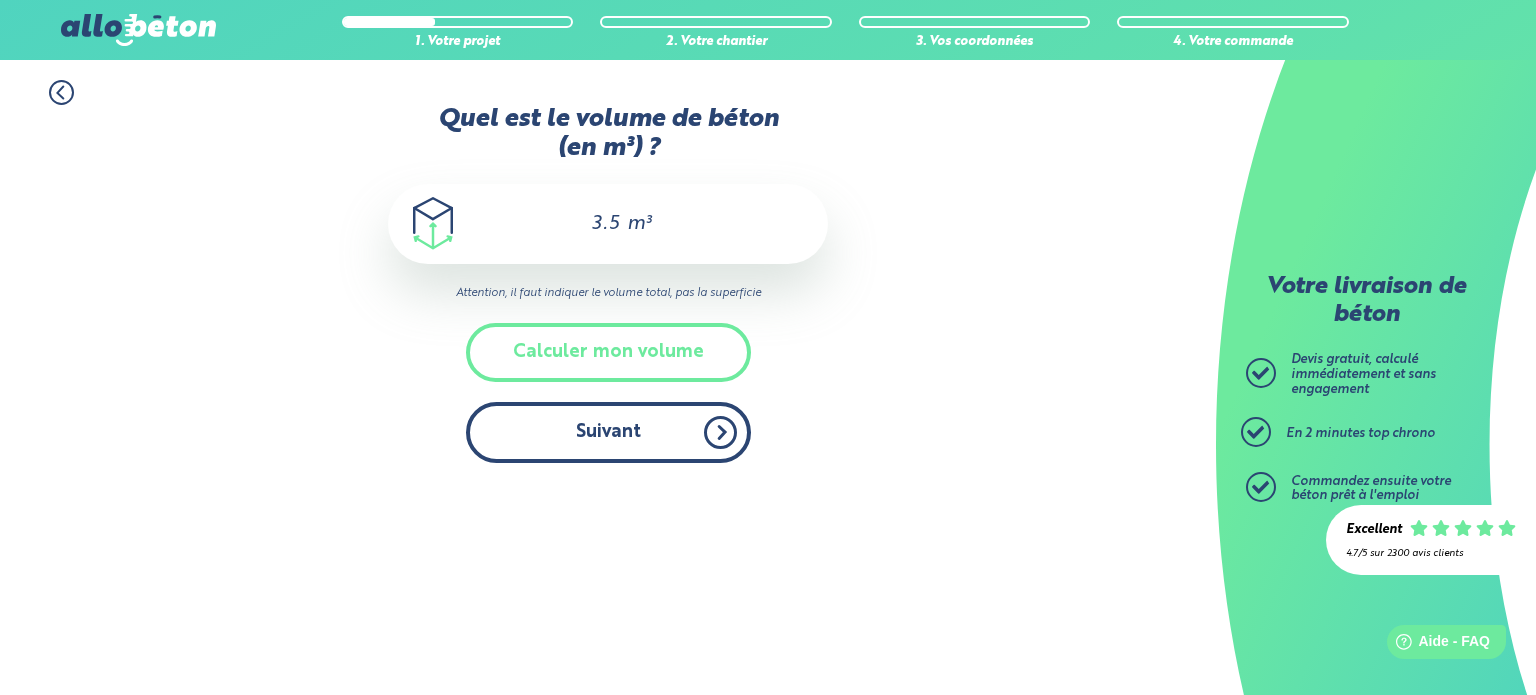 type on "3.5" 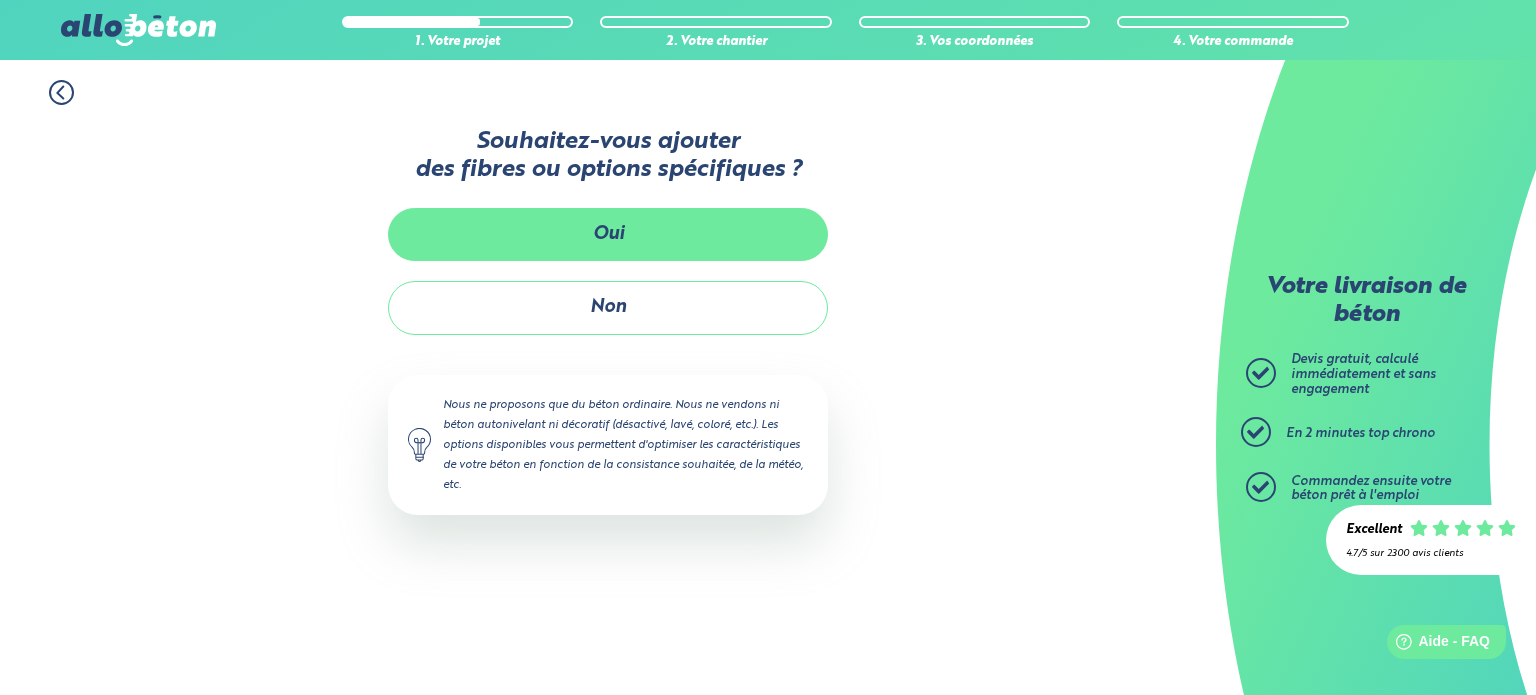 click on "Oui" at bounding box center [608, 234] 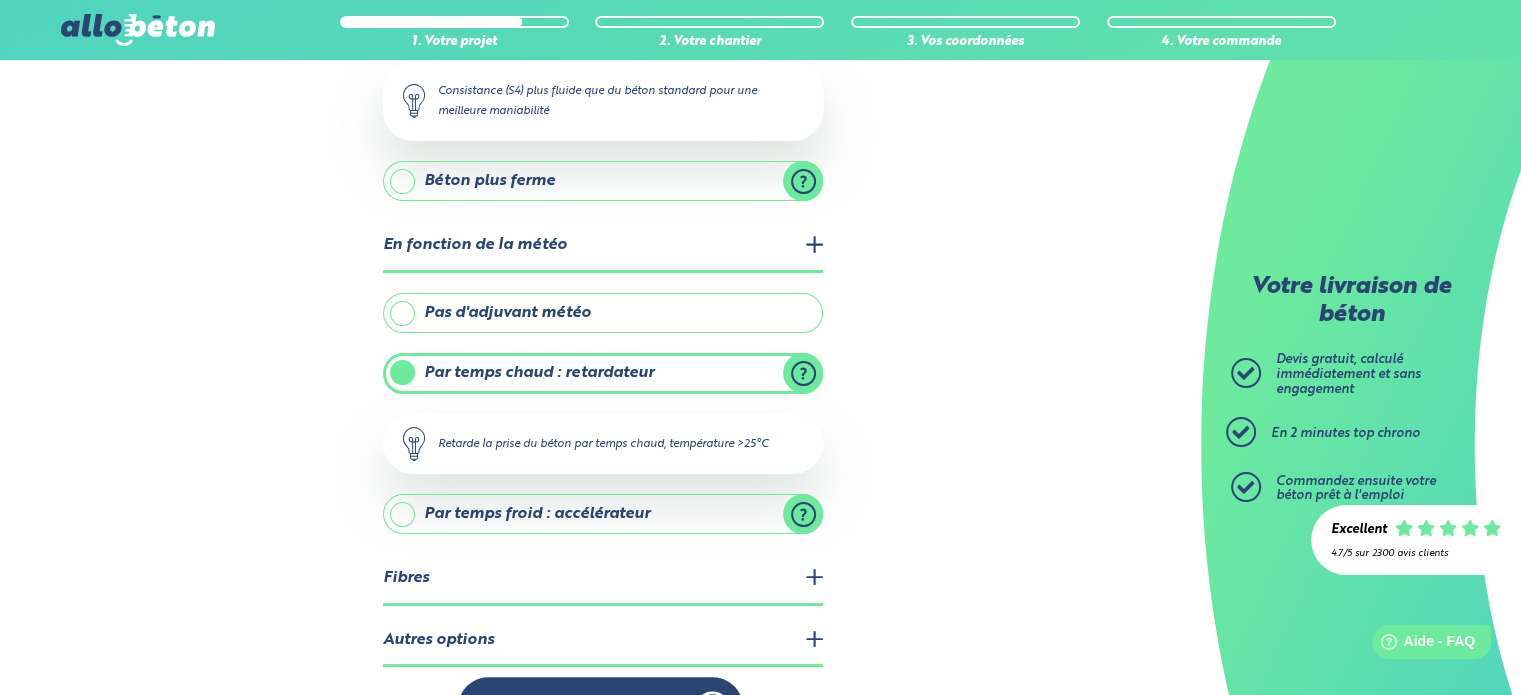 scroll, scrollTop: 368, scrollLeft: 0, axis: vertical 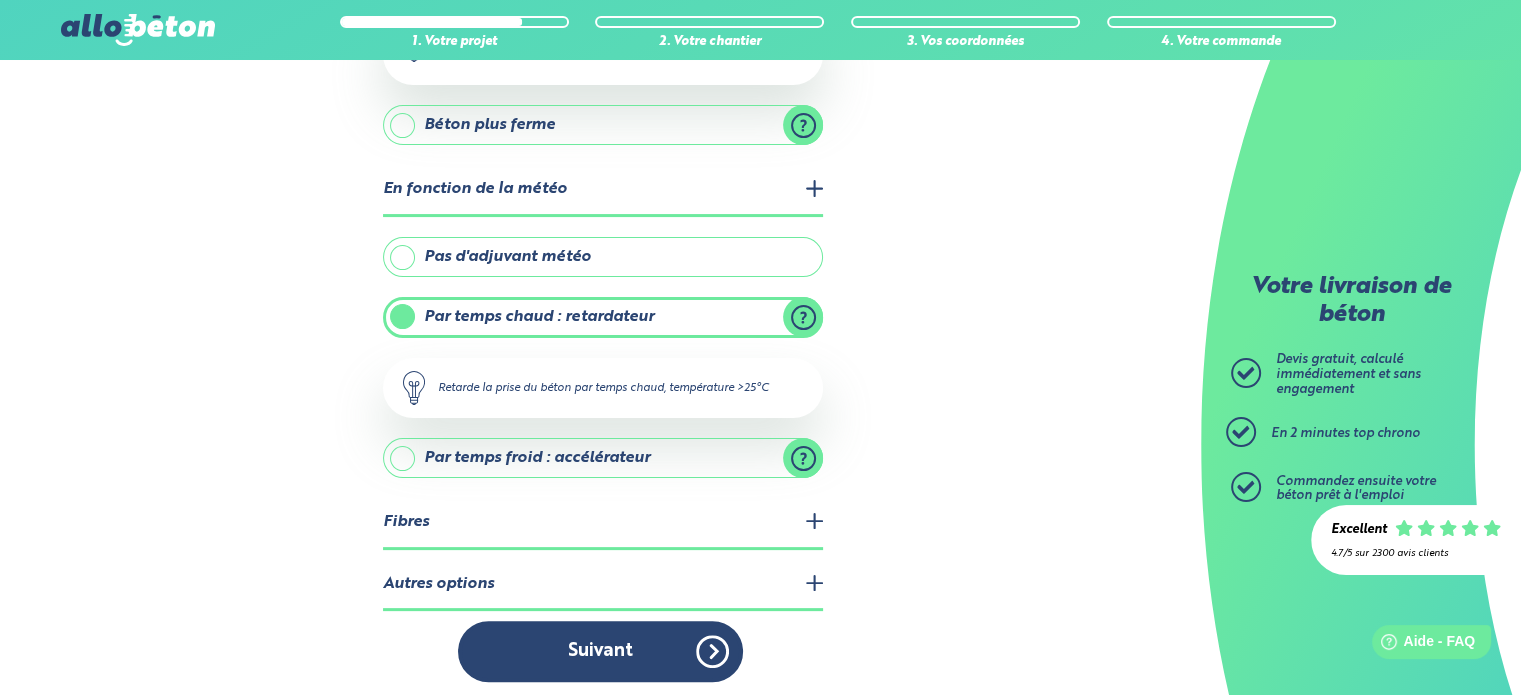 click on "Autres options" at bounding box center [603, 585] 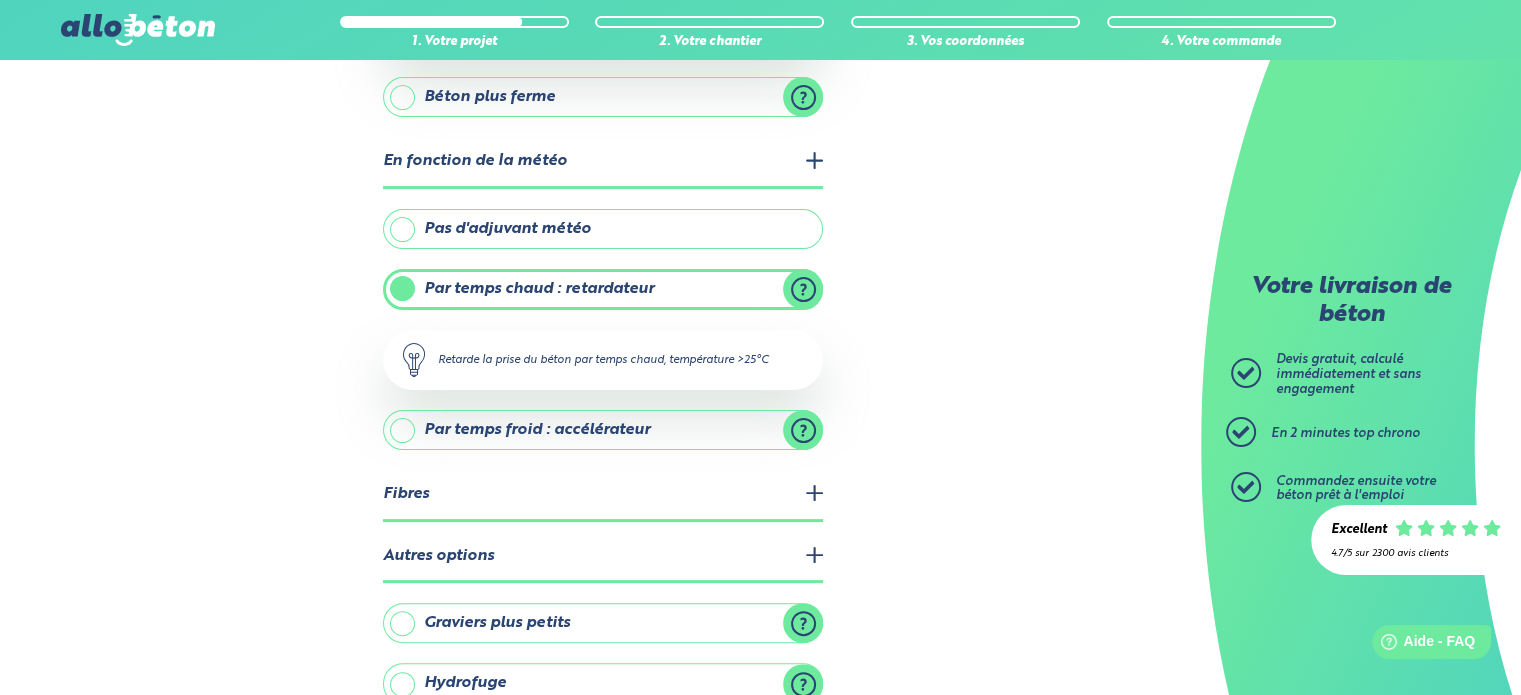 scroll, scrollTop: 394, scrollLeft: 0, axis: vertical 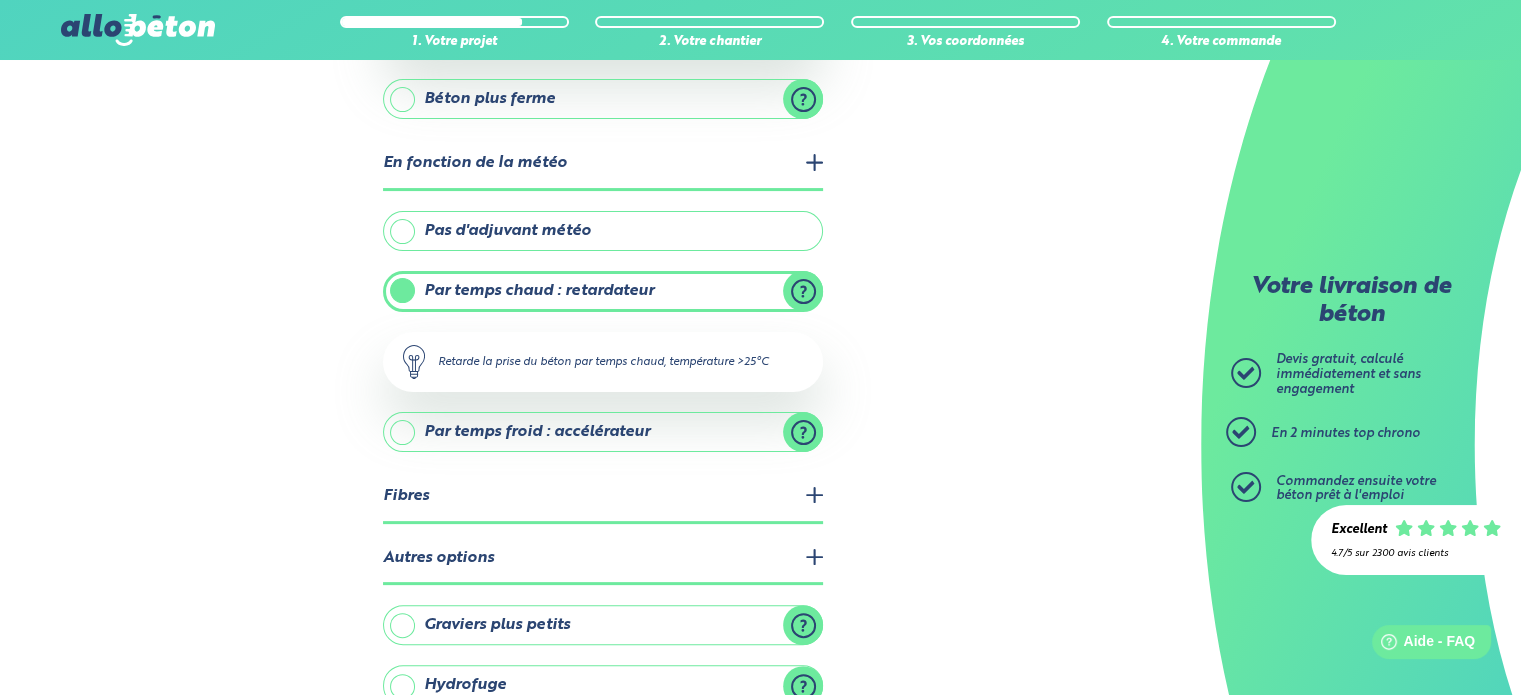 click on "Fibres" at bounding box center [603, 497] 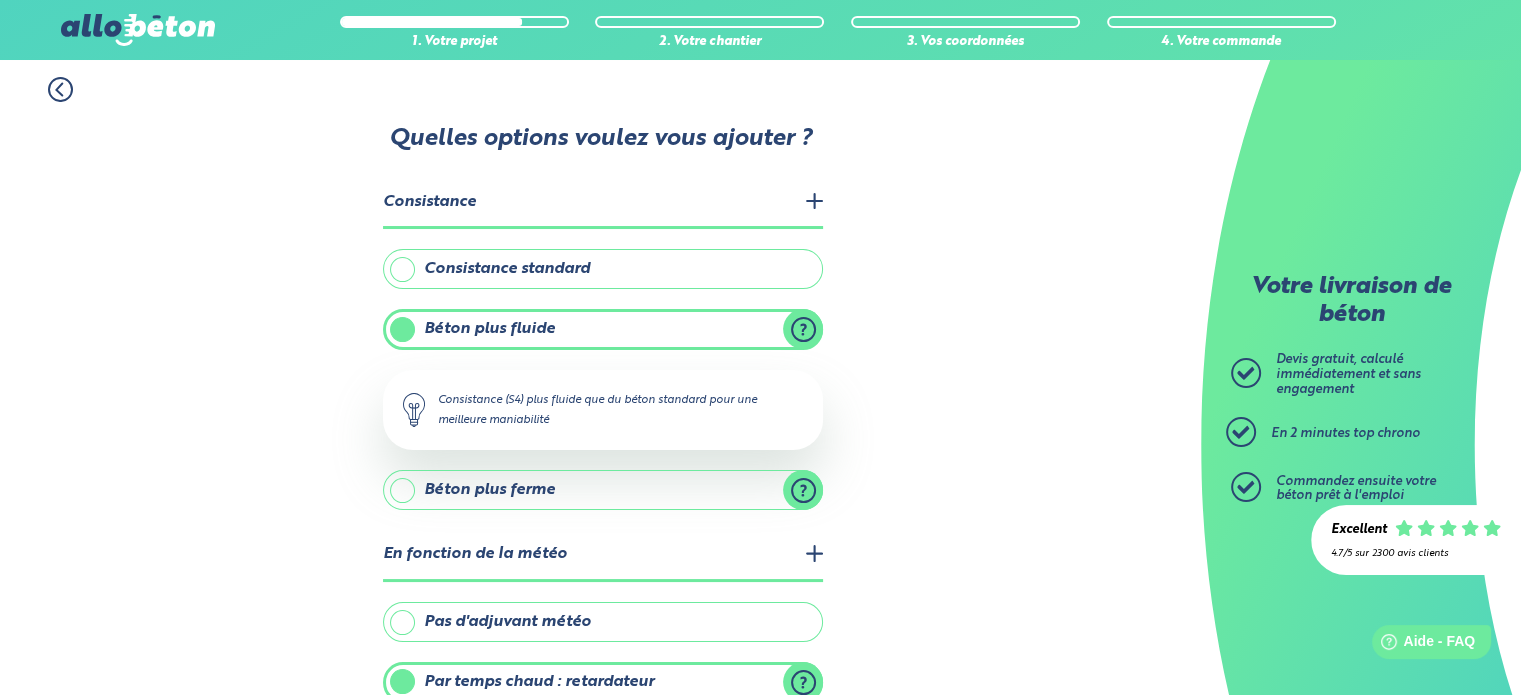 scroll, scrollTop: 0, scrollLeft: 0, axis: both 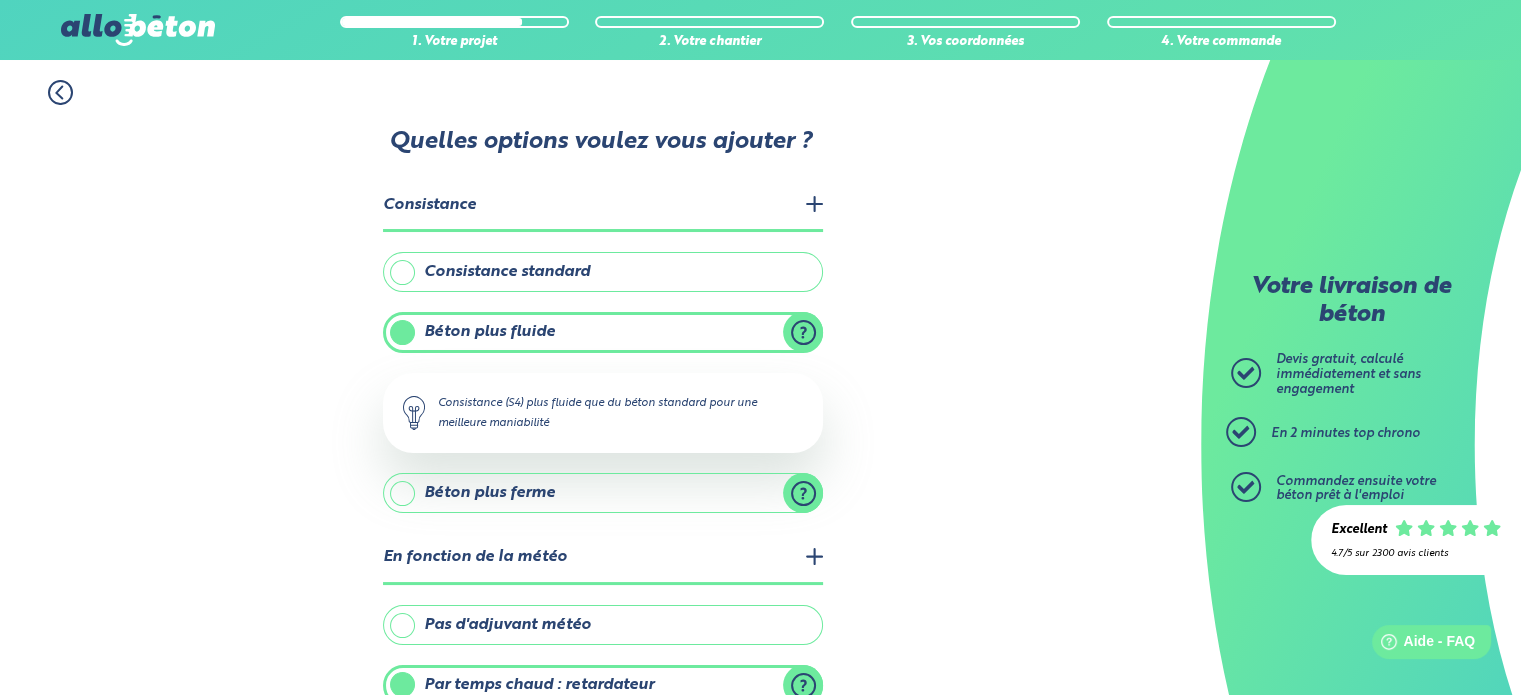 click 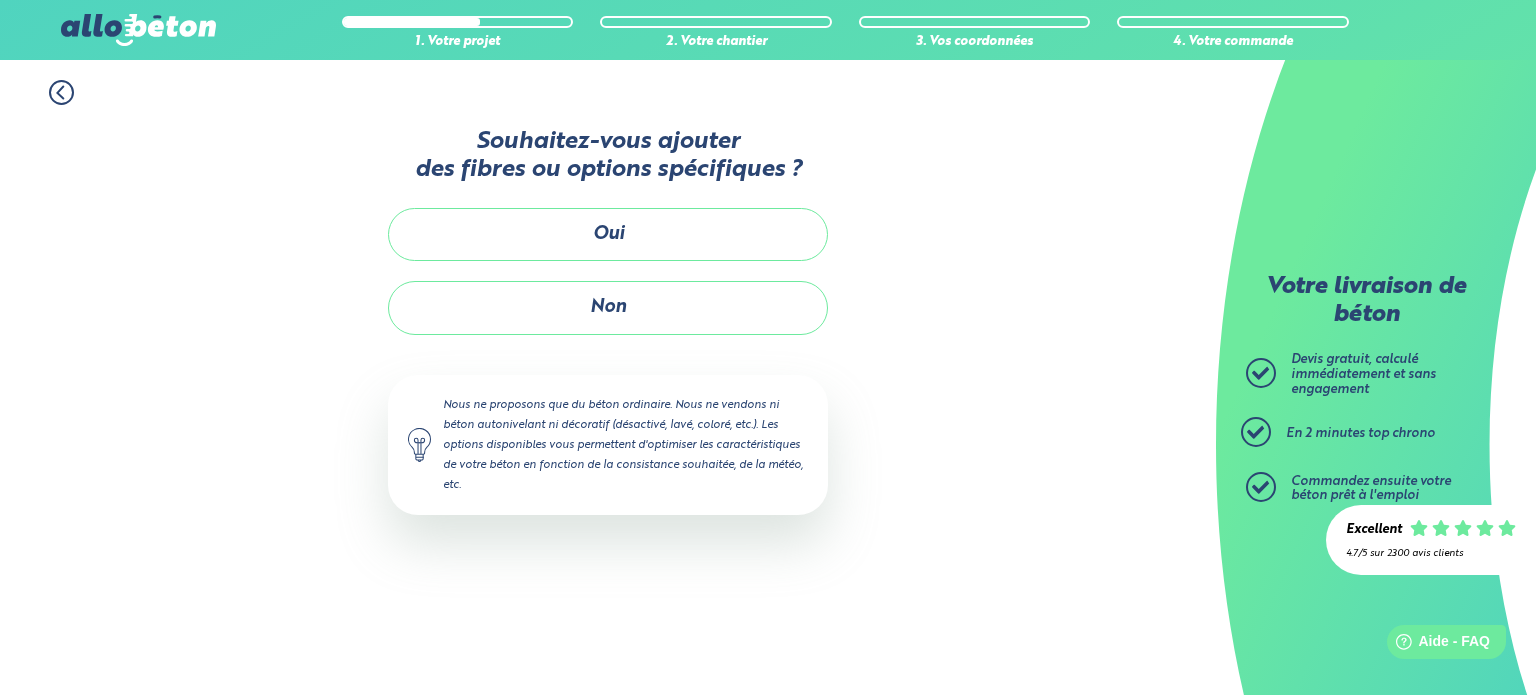 click 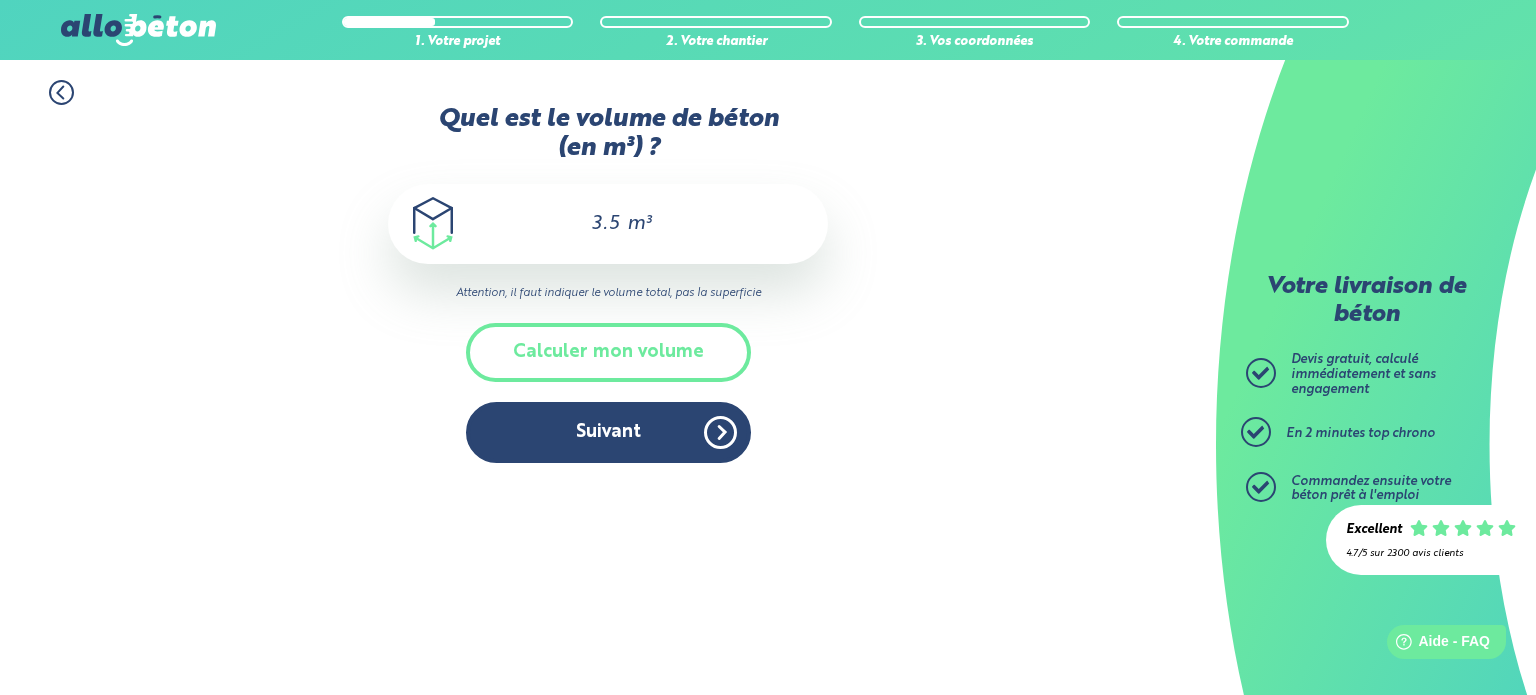 click 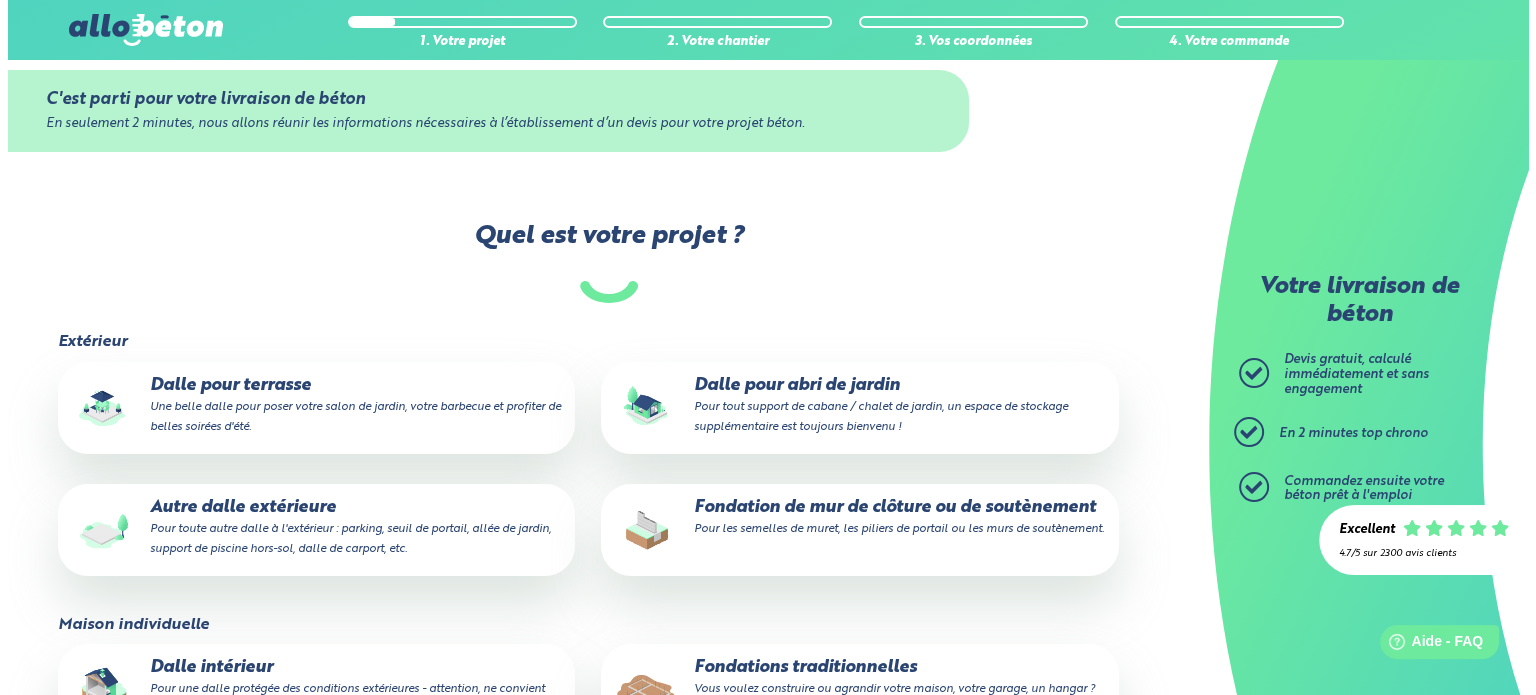 scroll, scrollTop: 0, scrollLeft: 0, axis: both 